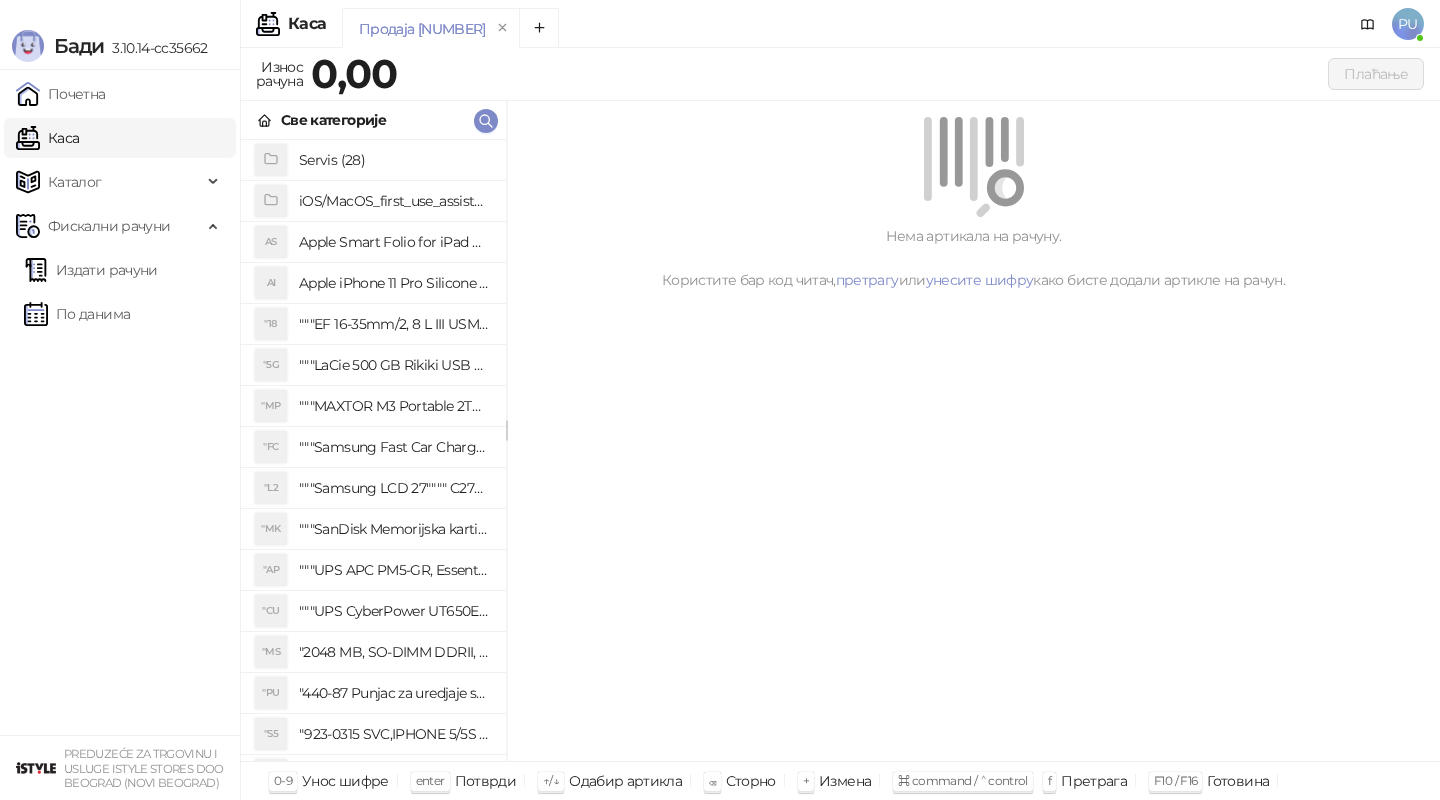 scroll, scrollTop: 0, scrollLeft: 0, axis: both 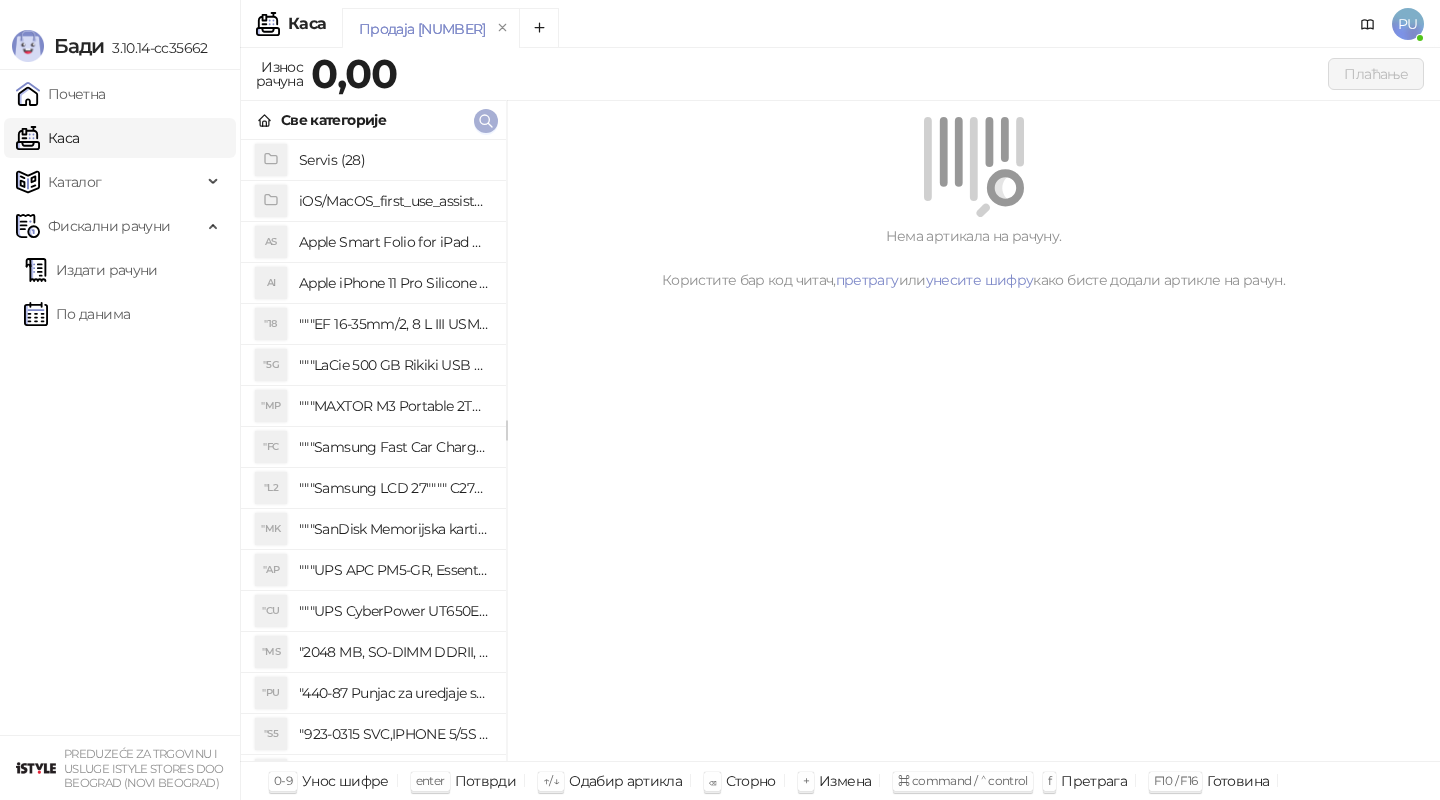 click 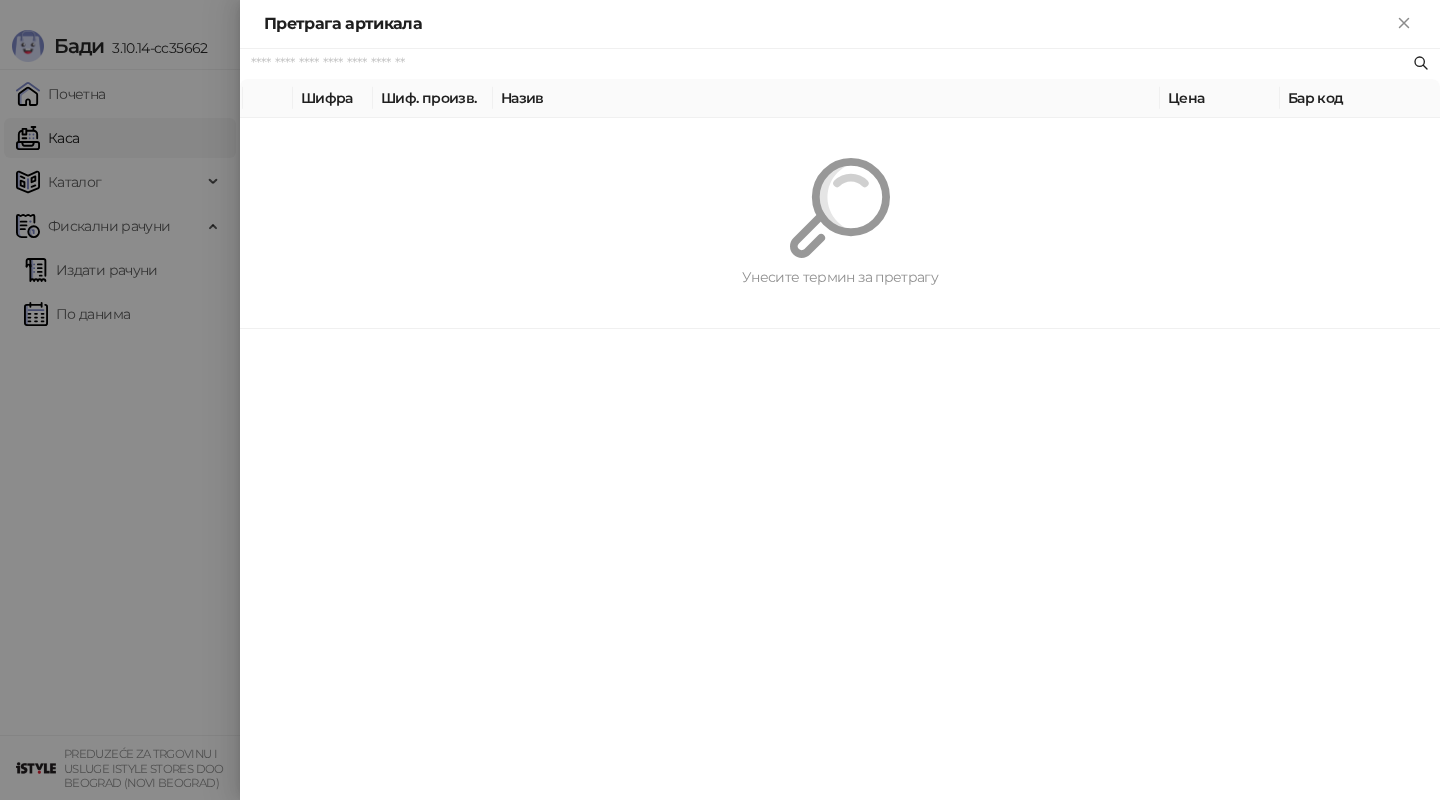 paste on "**********" 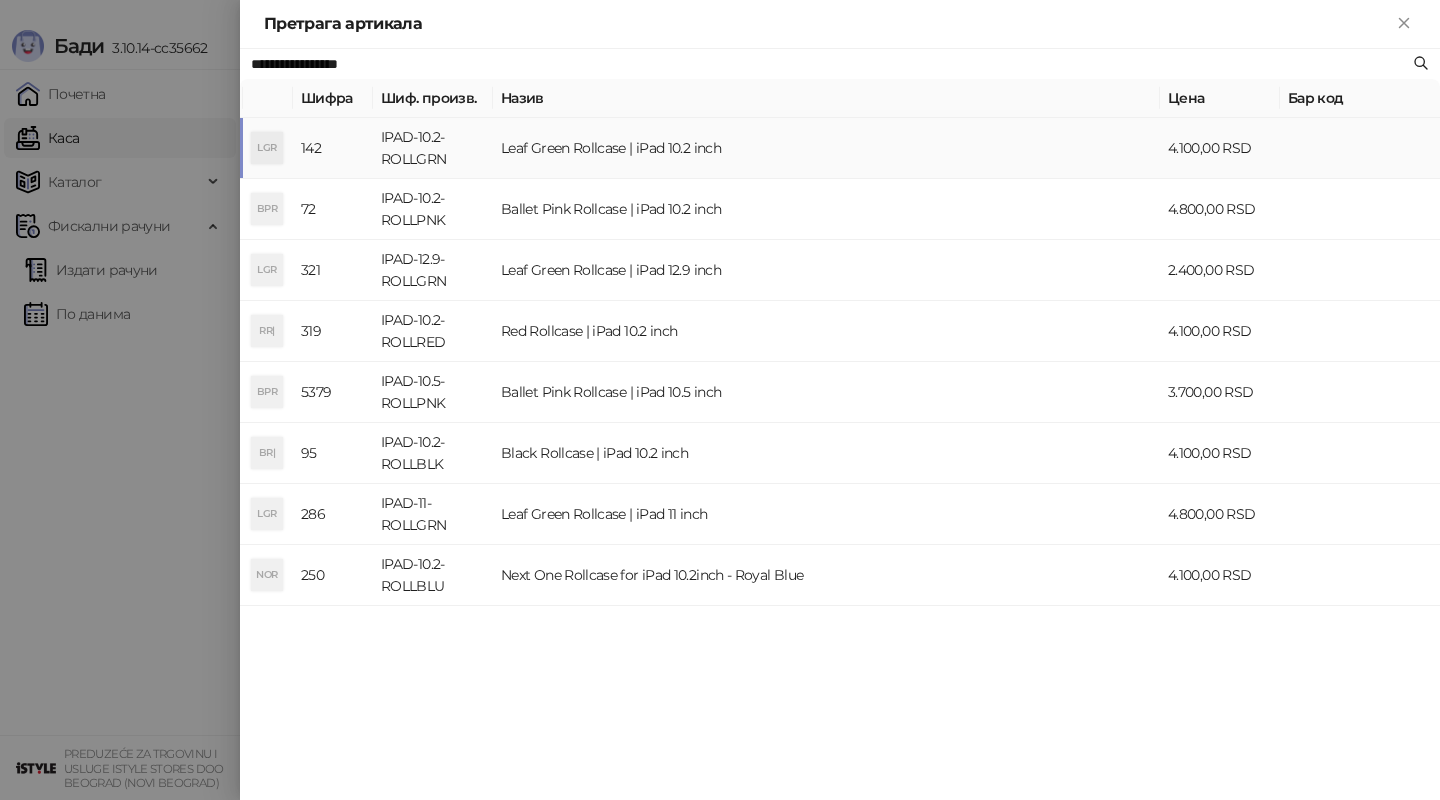 type on "**********" 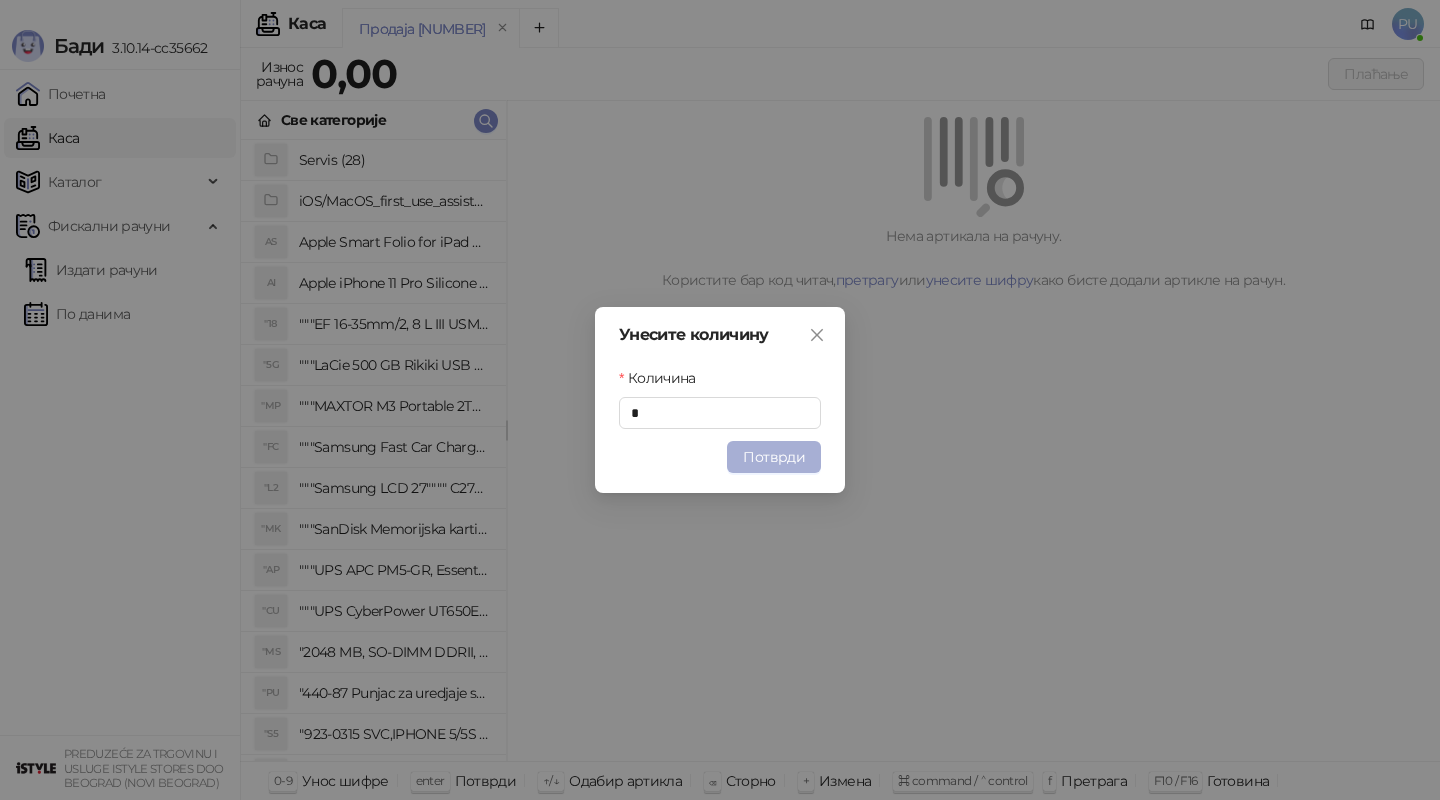 click on "Потврди" at bounding box center (774, 457) 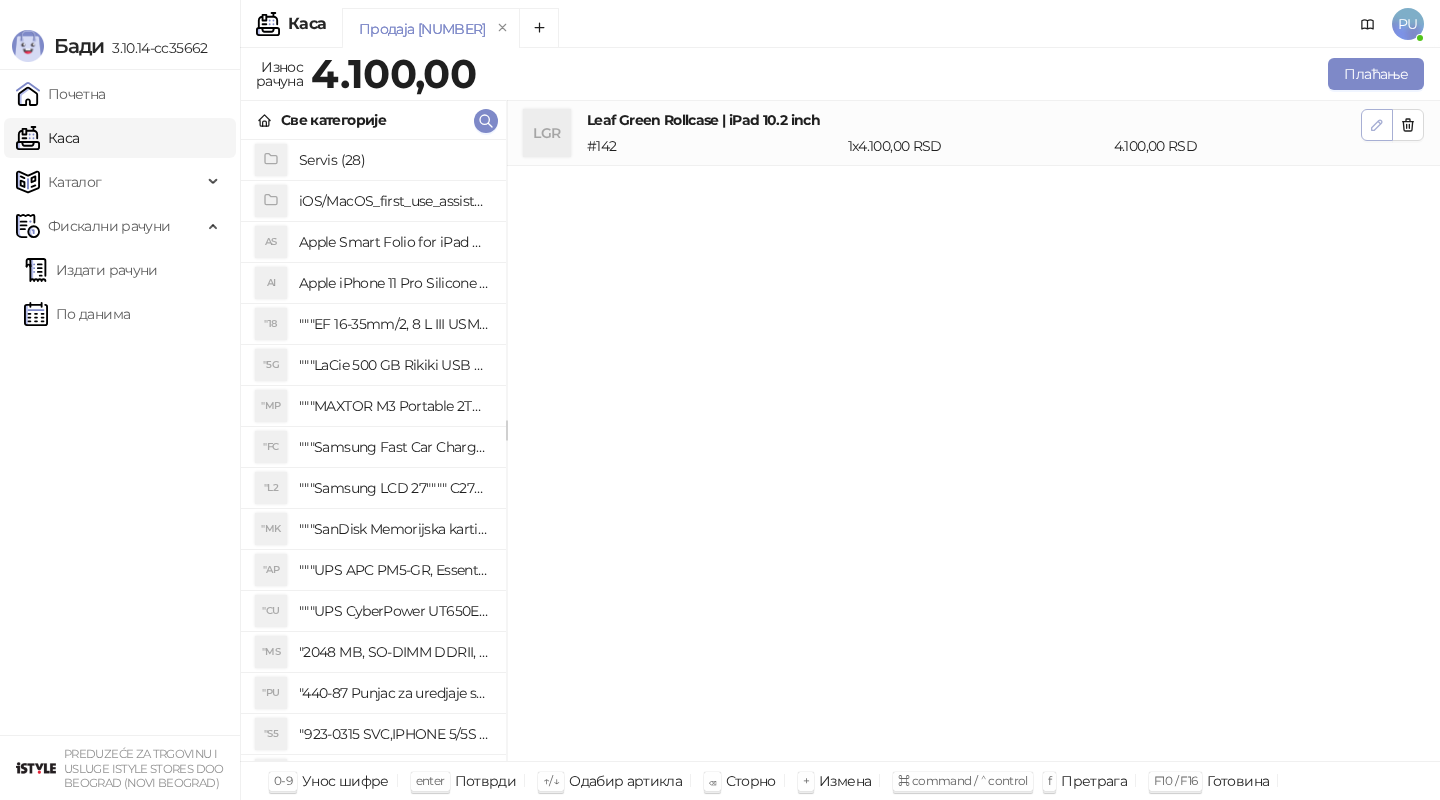 click at bounding box center (1377, 125) 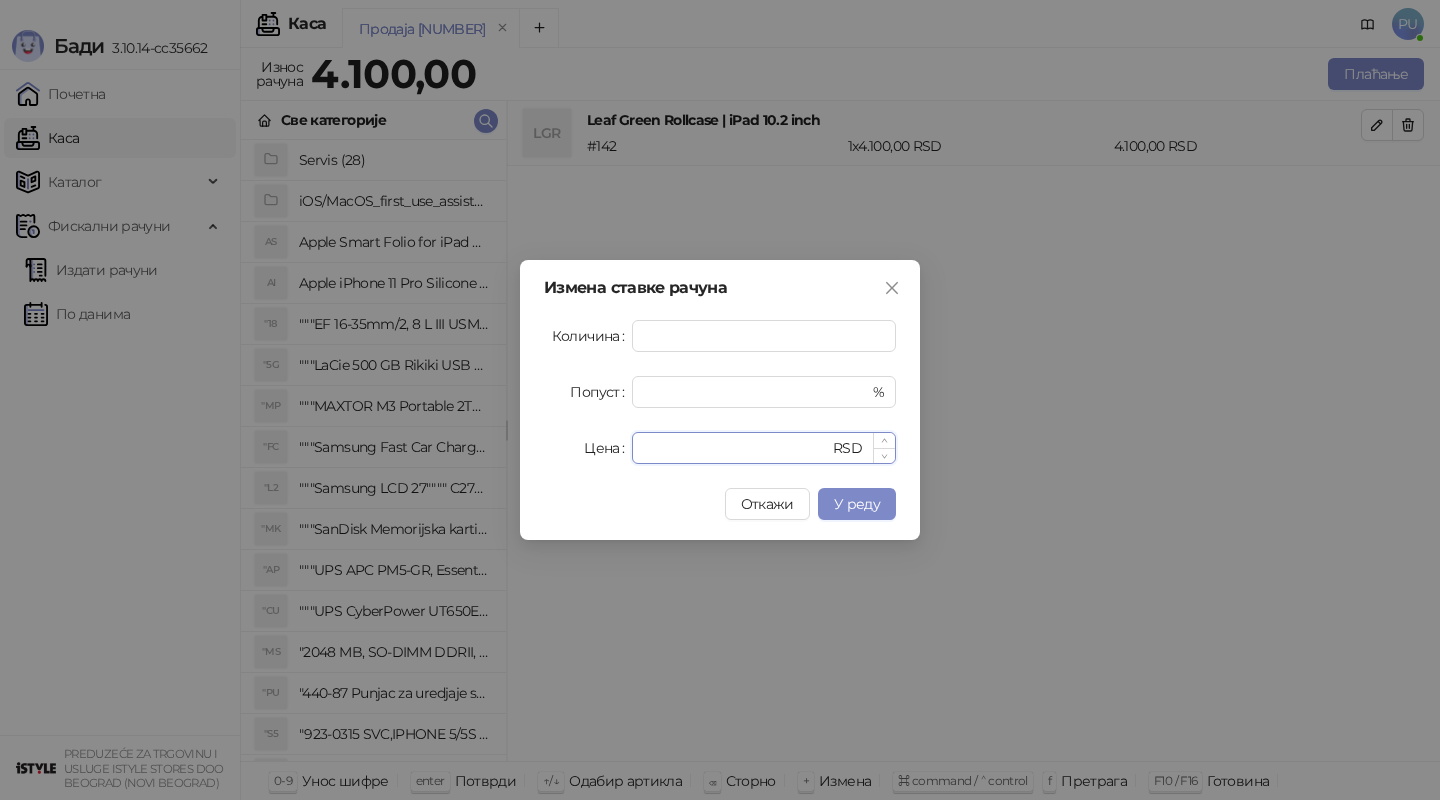 click on "****" at bounding box center (736, 448) 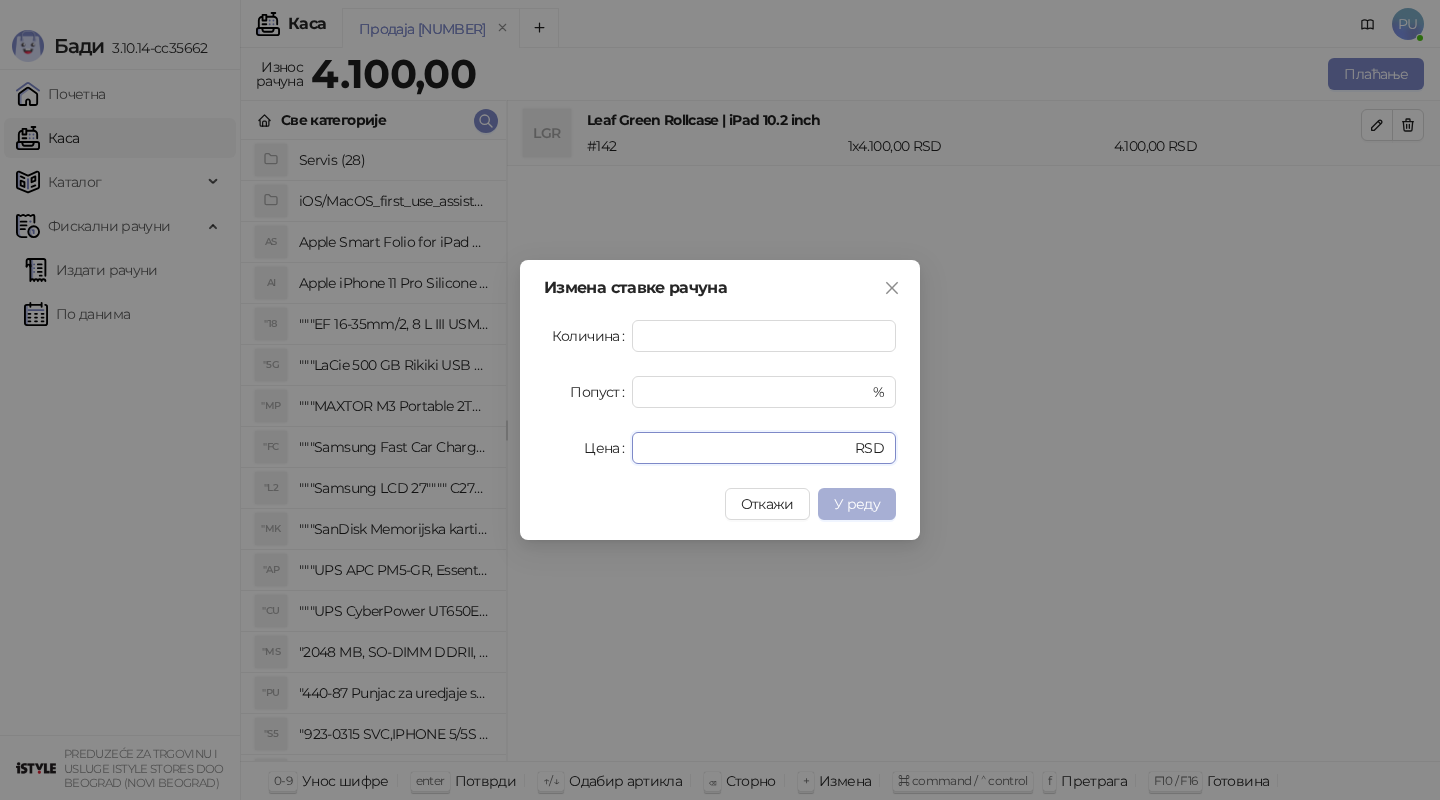 type on "*" 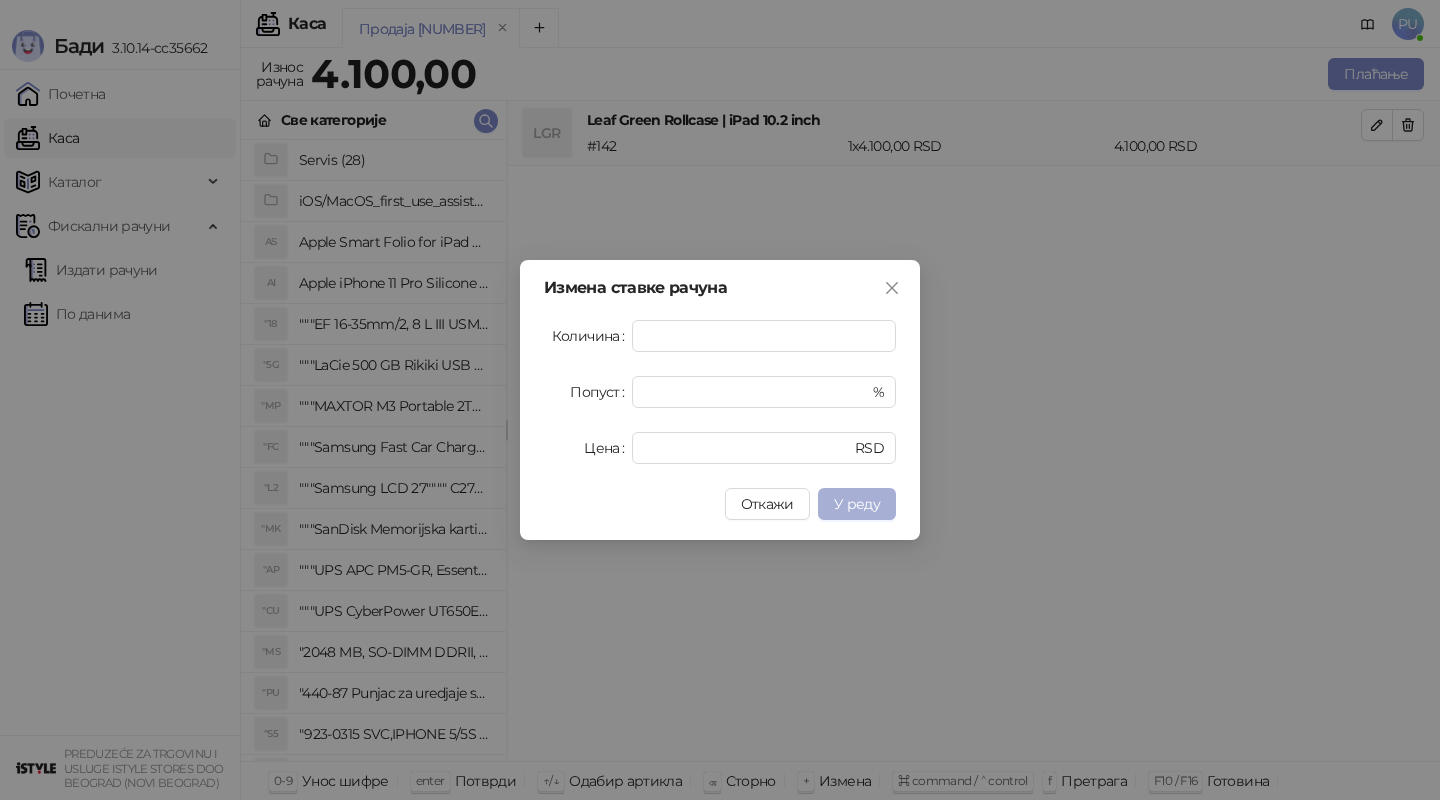 click on "У реду" at bounding box center (857, 504) 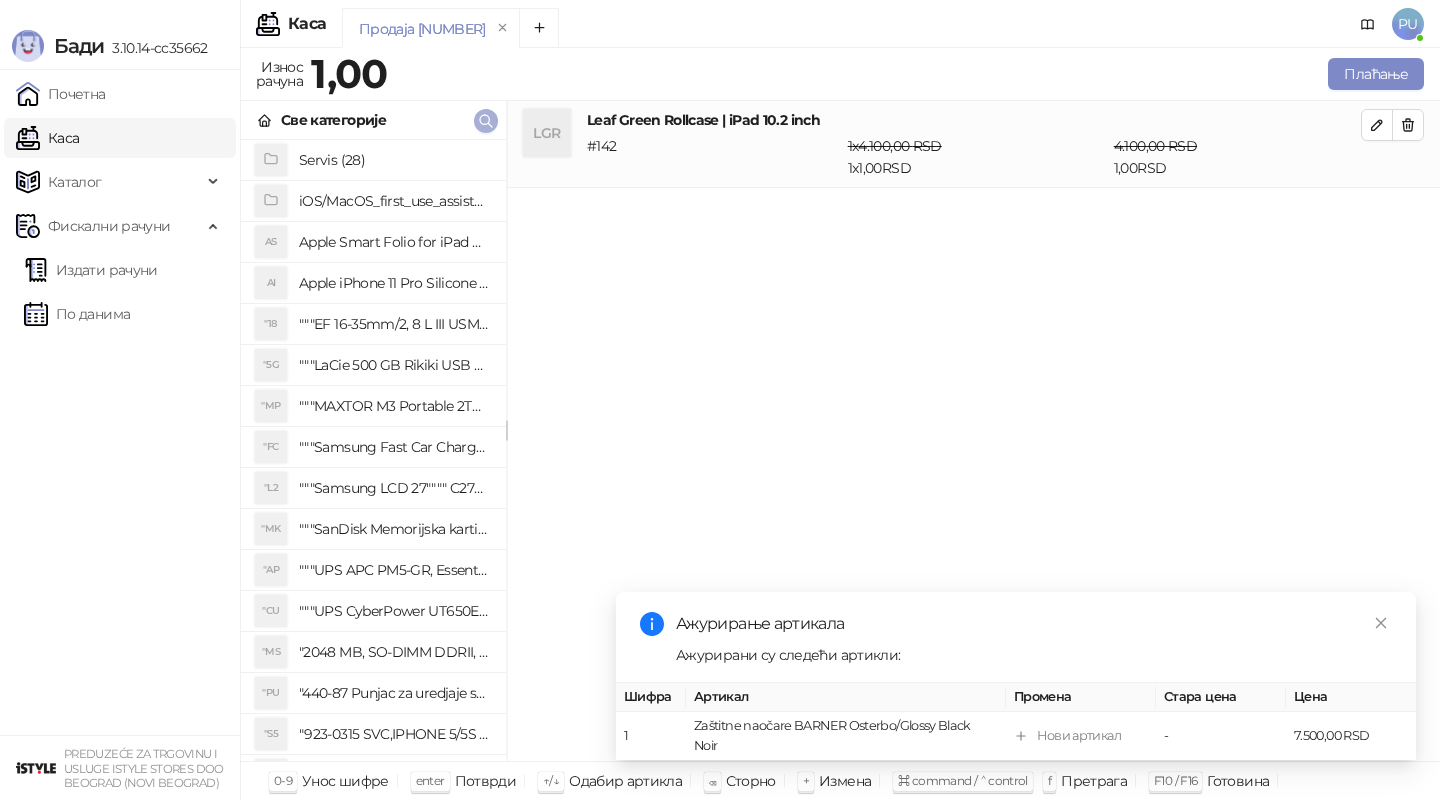 click 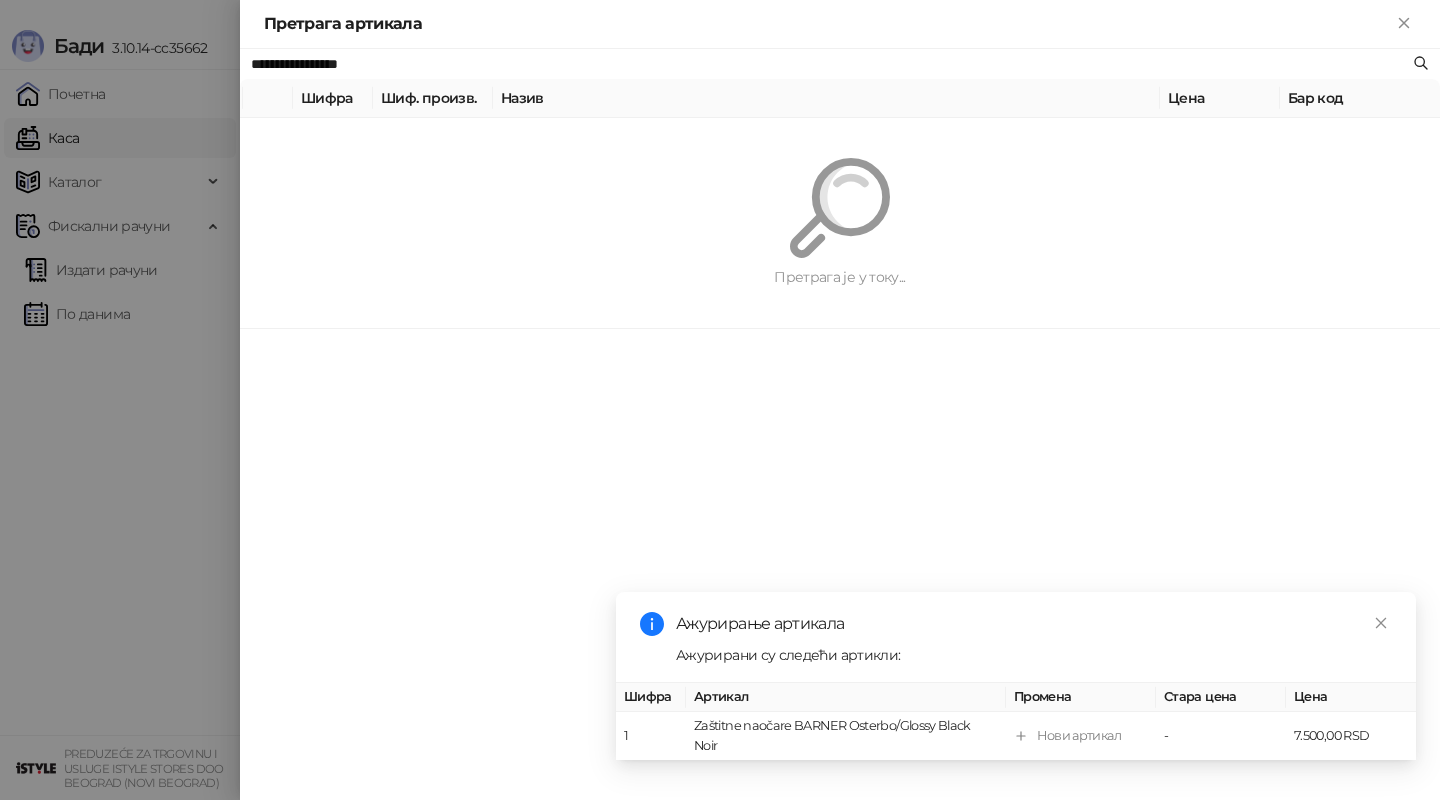 paste on "******" 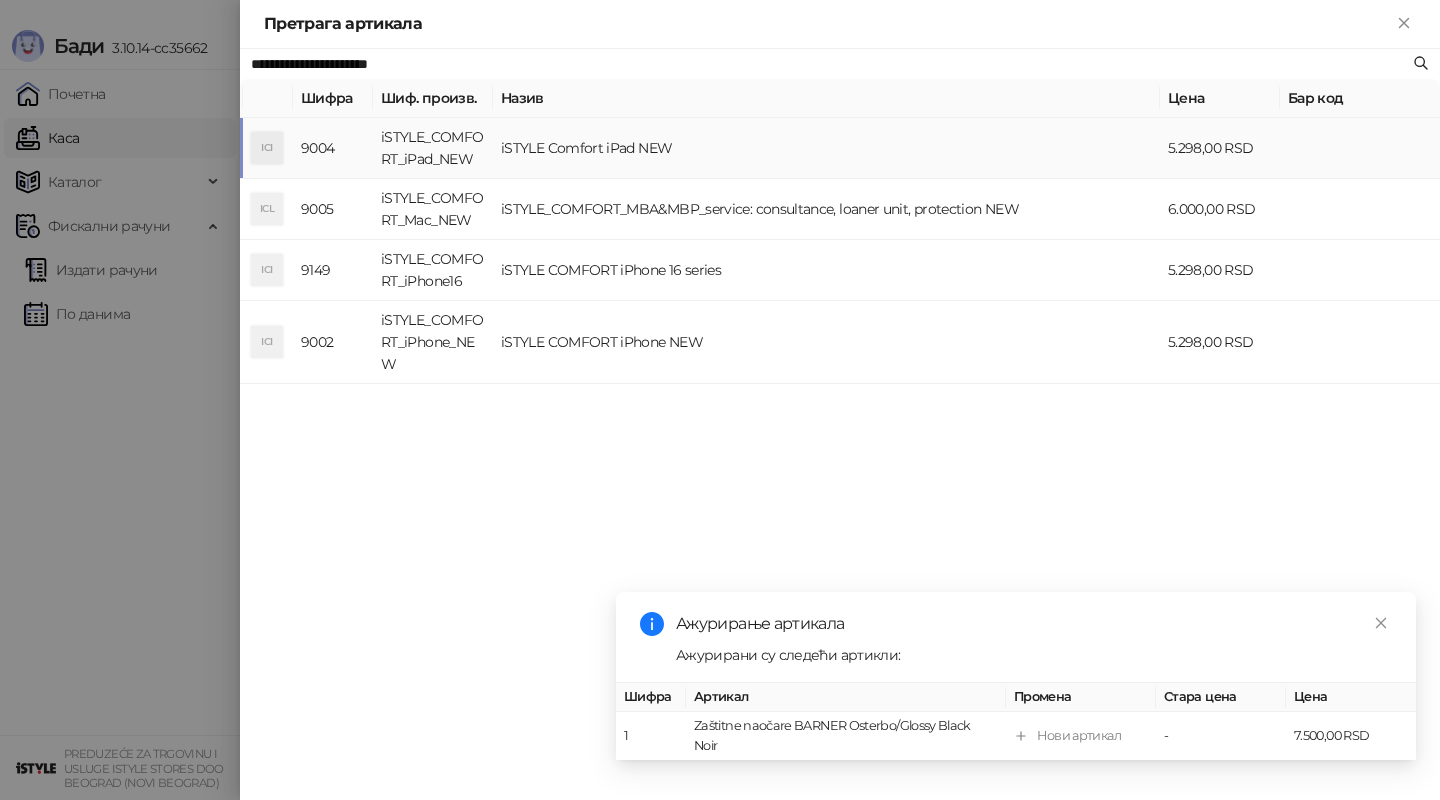 click on "iSTYLE Comfort iPad NEW" at bounding box center [826, 148] 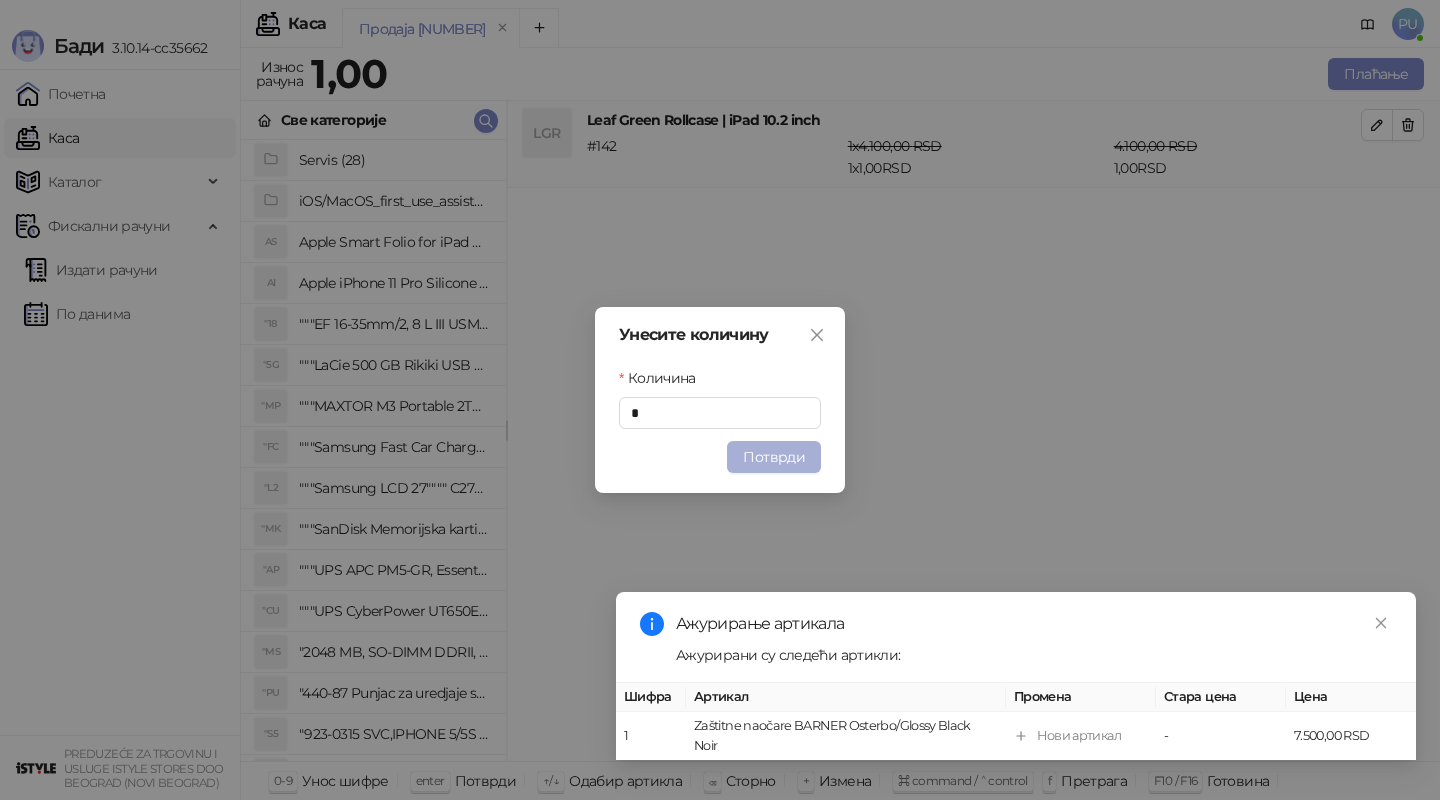 click on "Потврди" at bounding box center (774, 457) 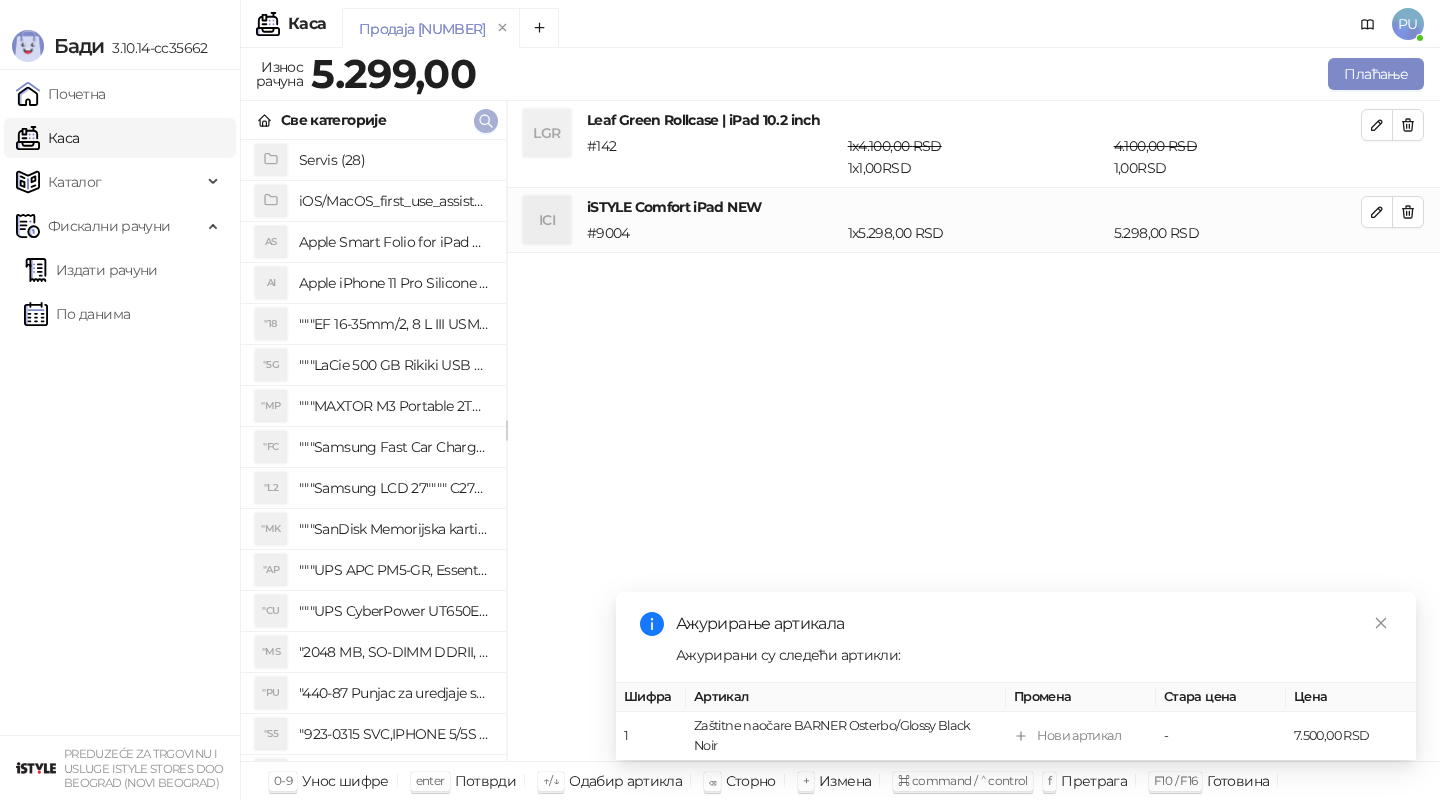 click 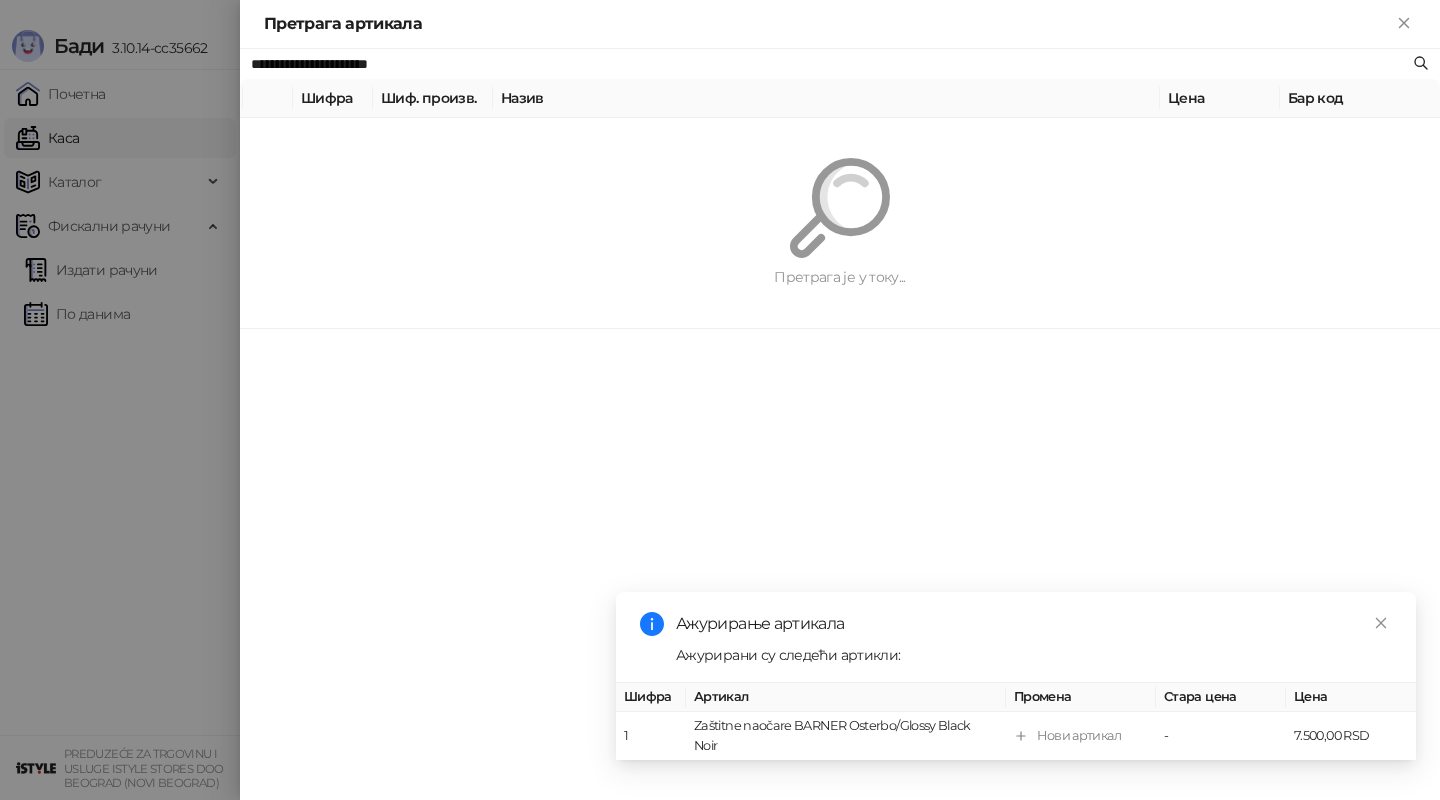 paste 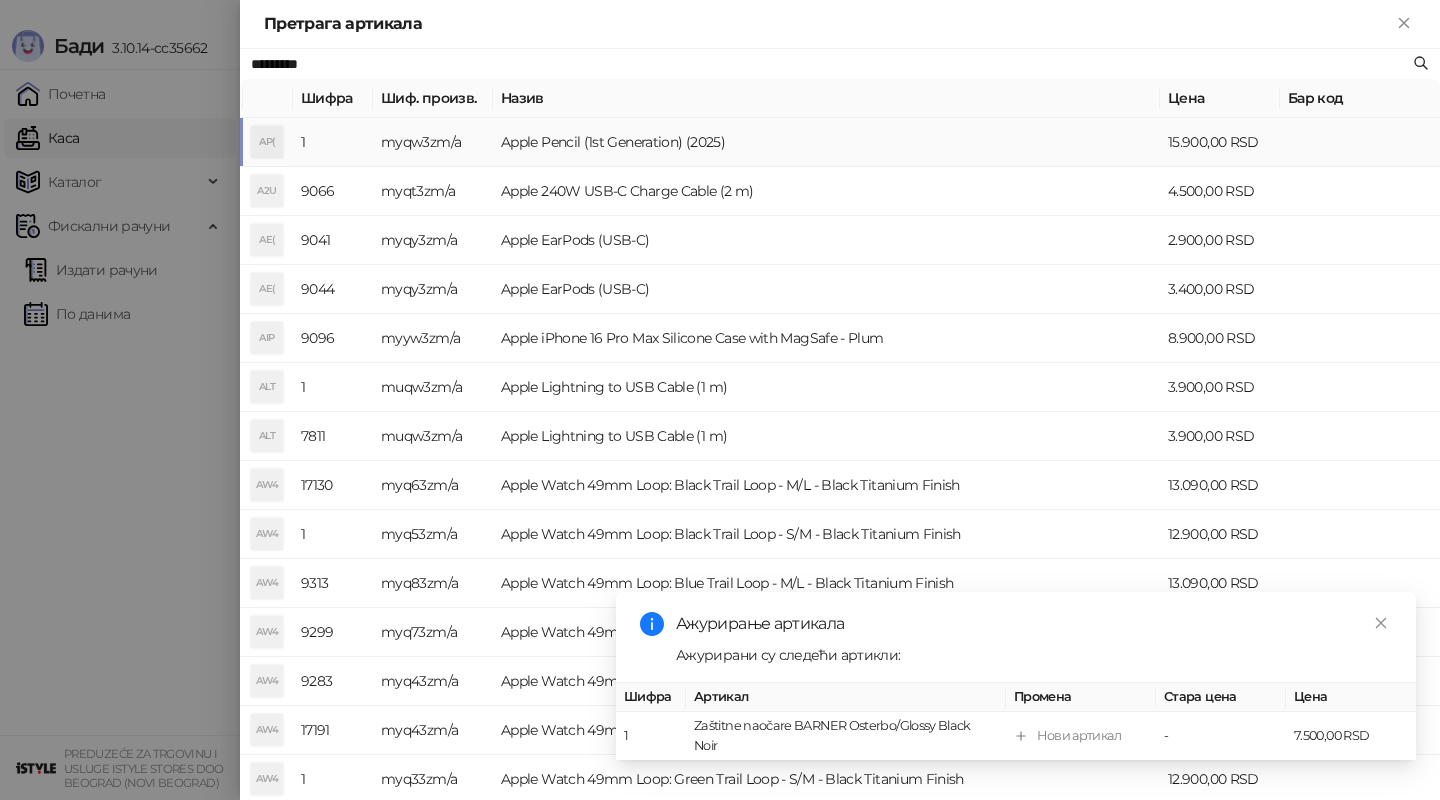 click on "Apple Pencil (1st Generation) (2025)" at bounding box center (826, 142) 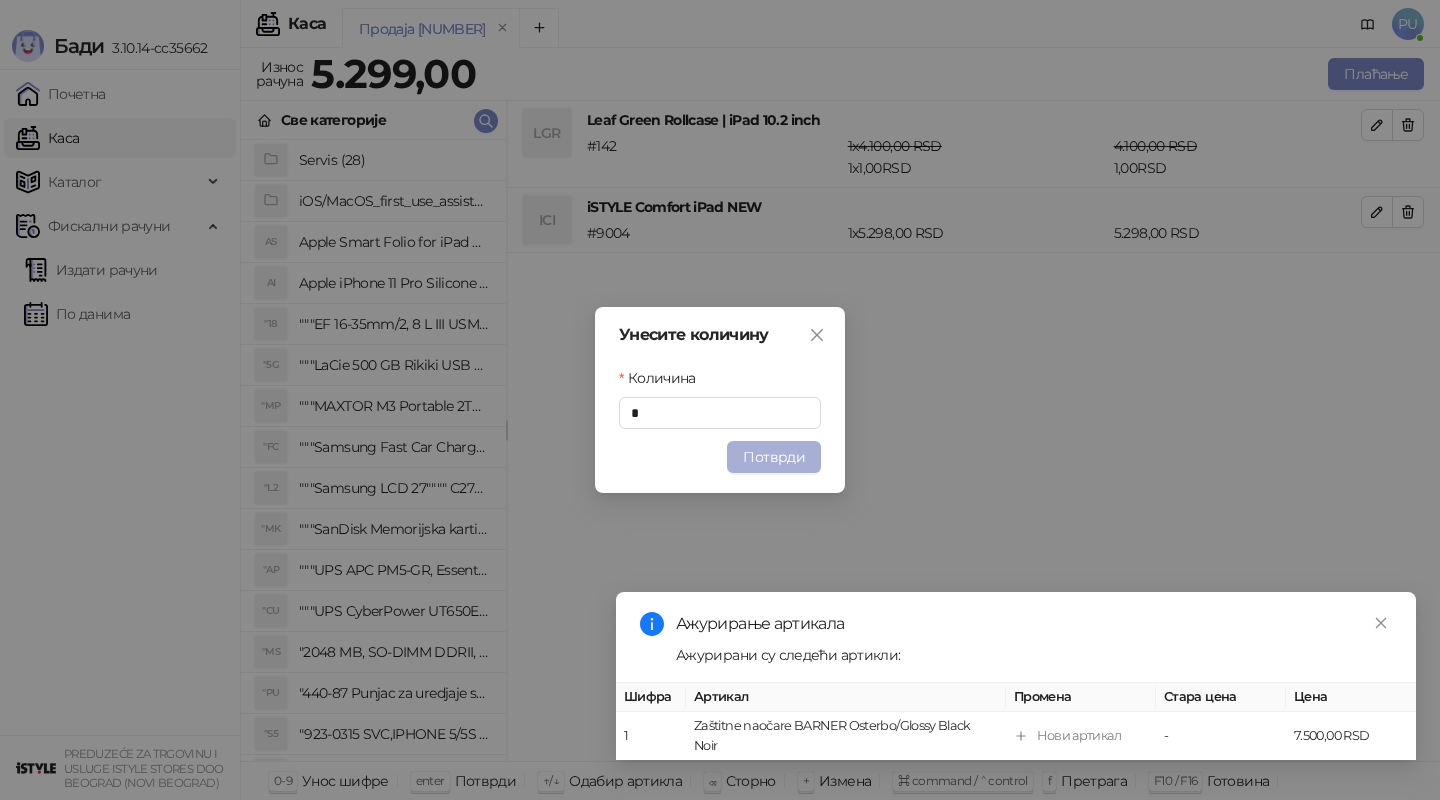 click on "Потврди" at bounding box center [774, 457] 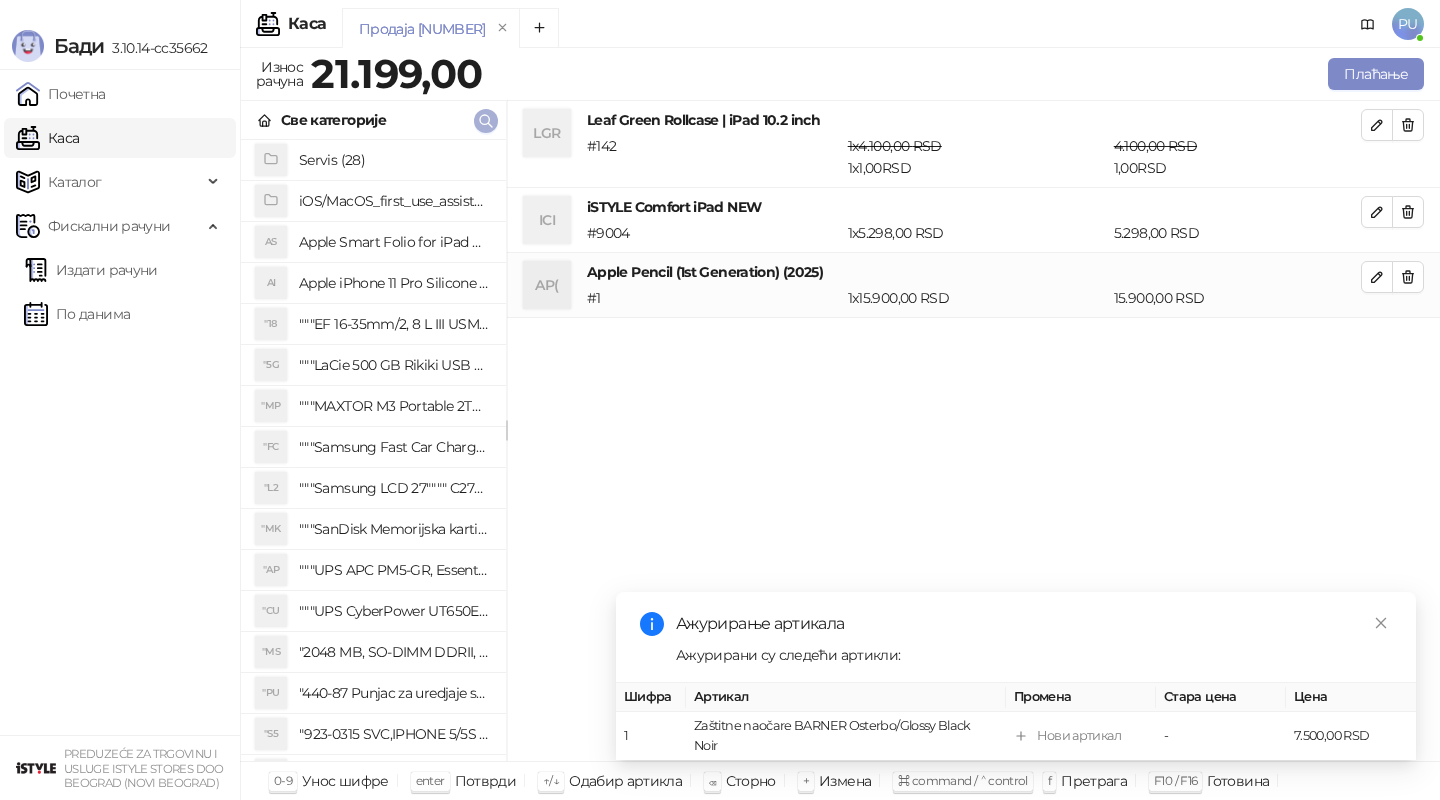 click 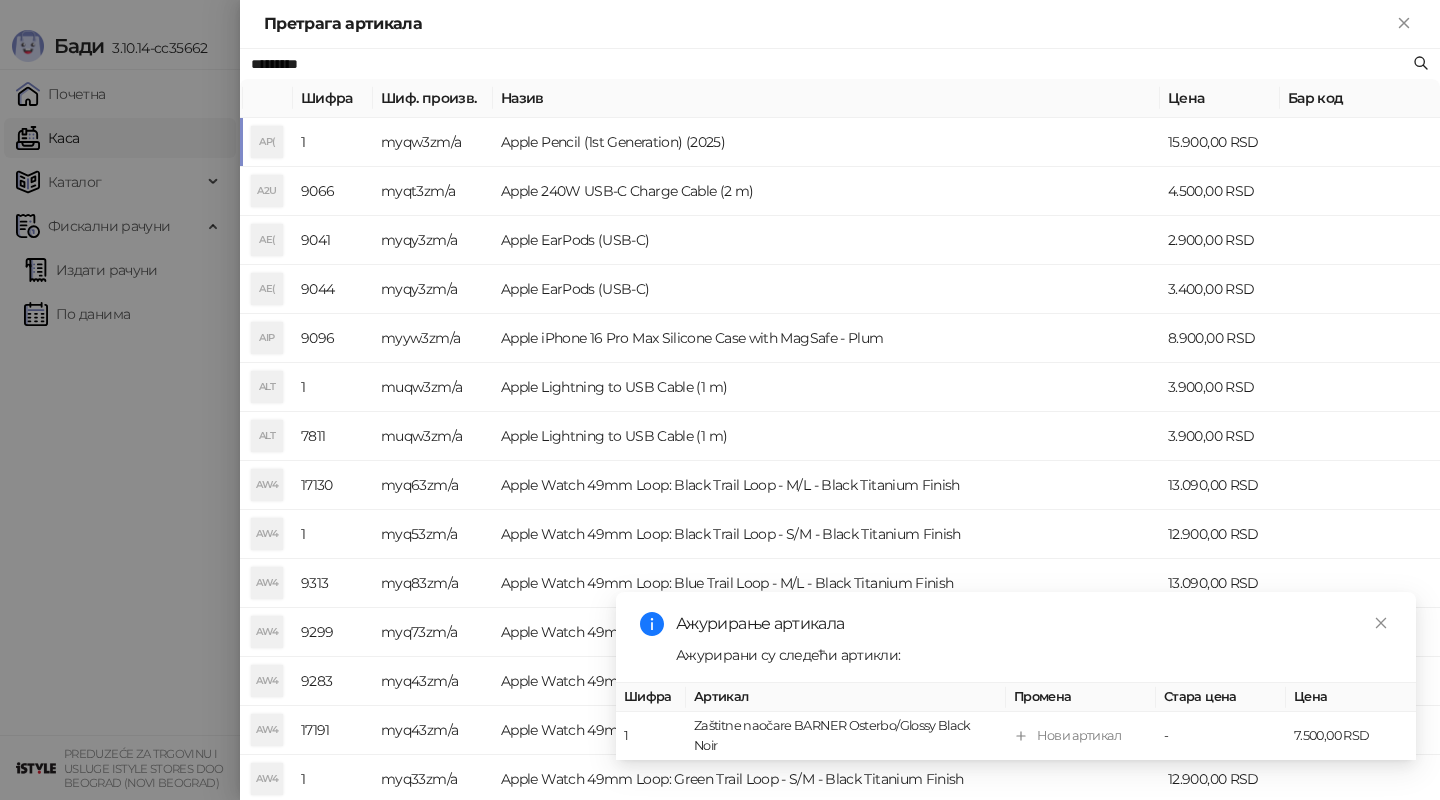 paste 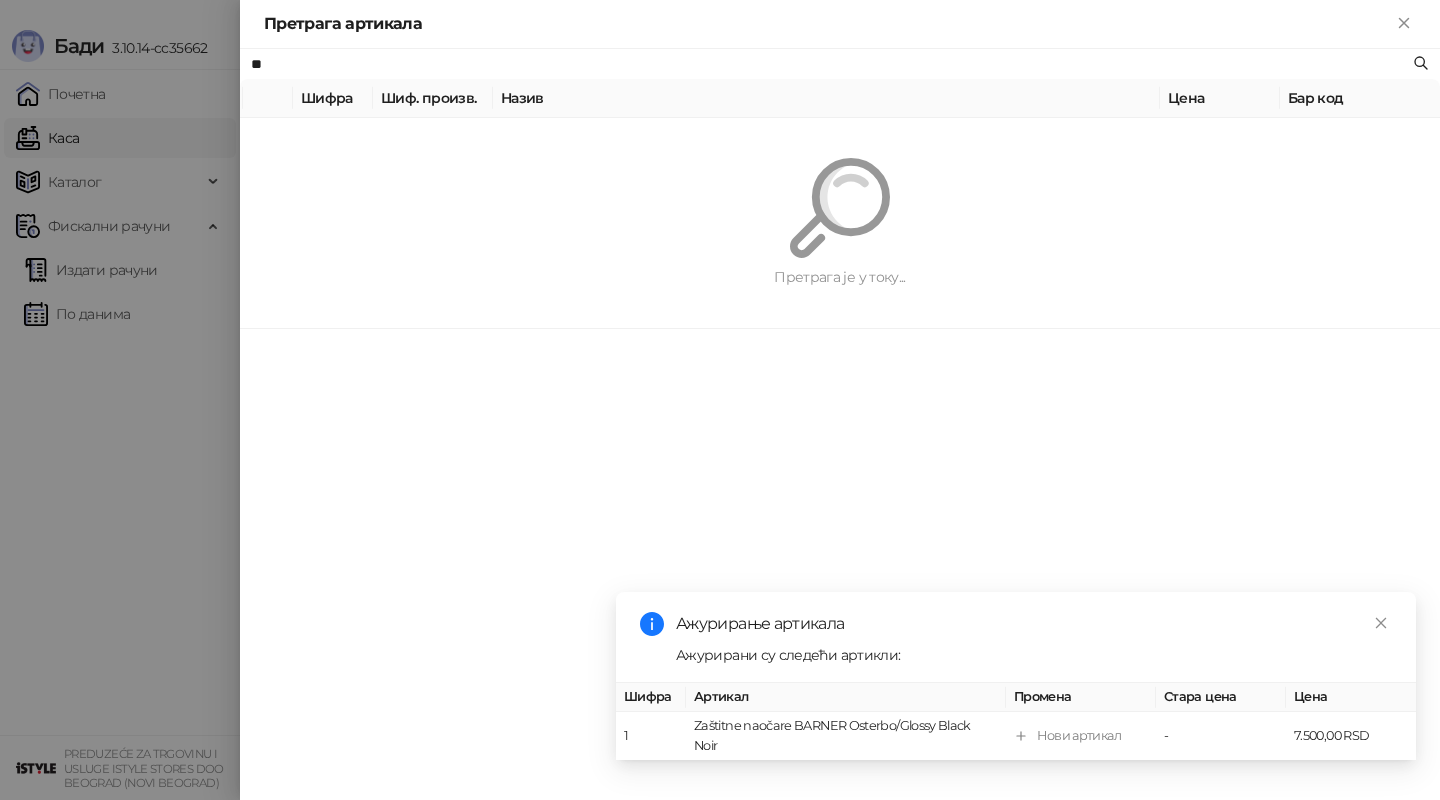 type on "*" 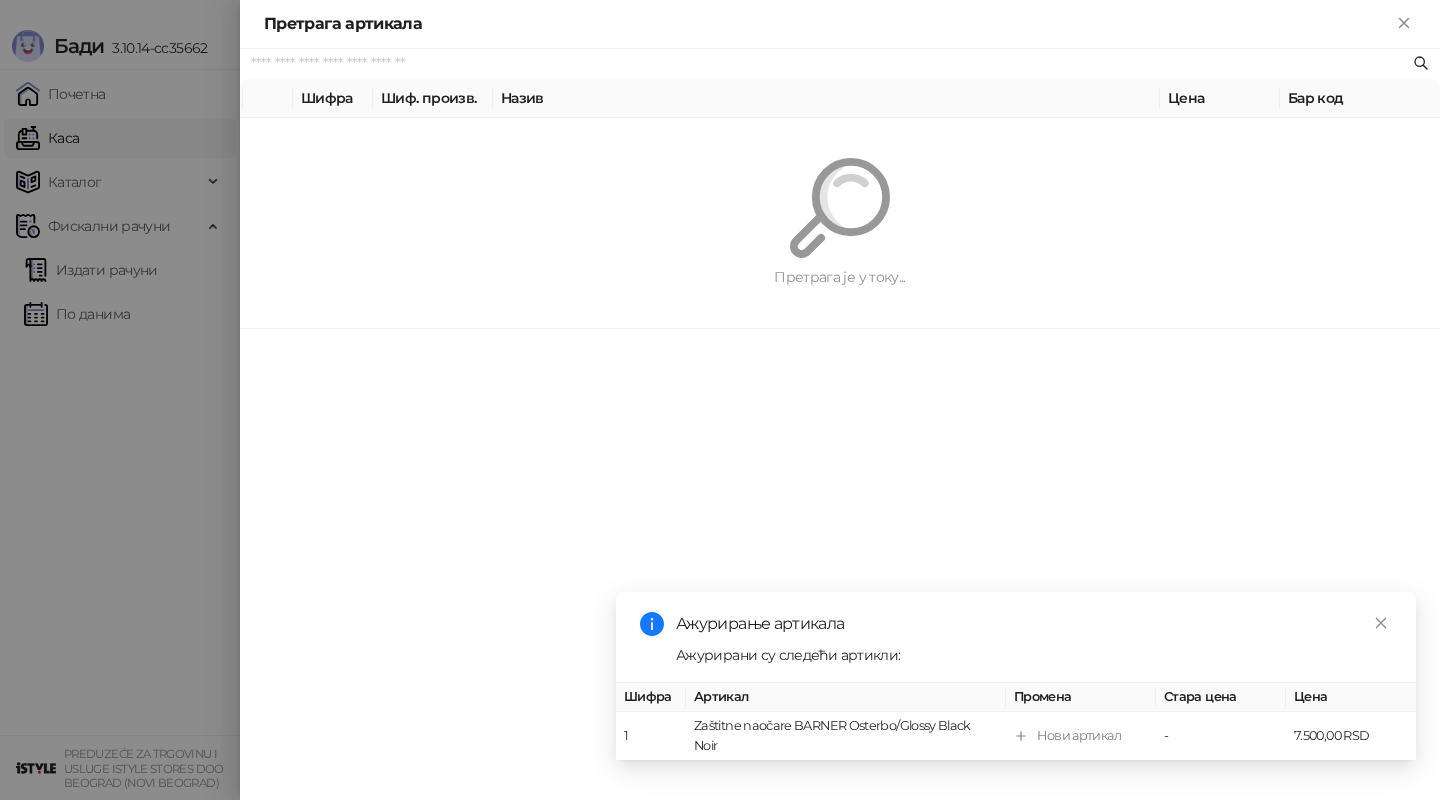 paste on "**********" 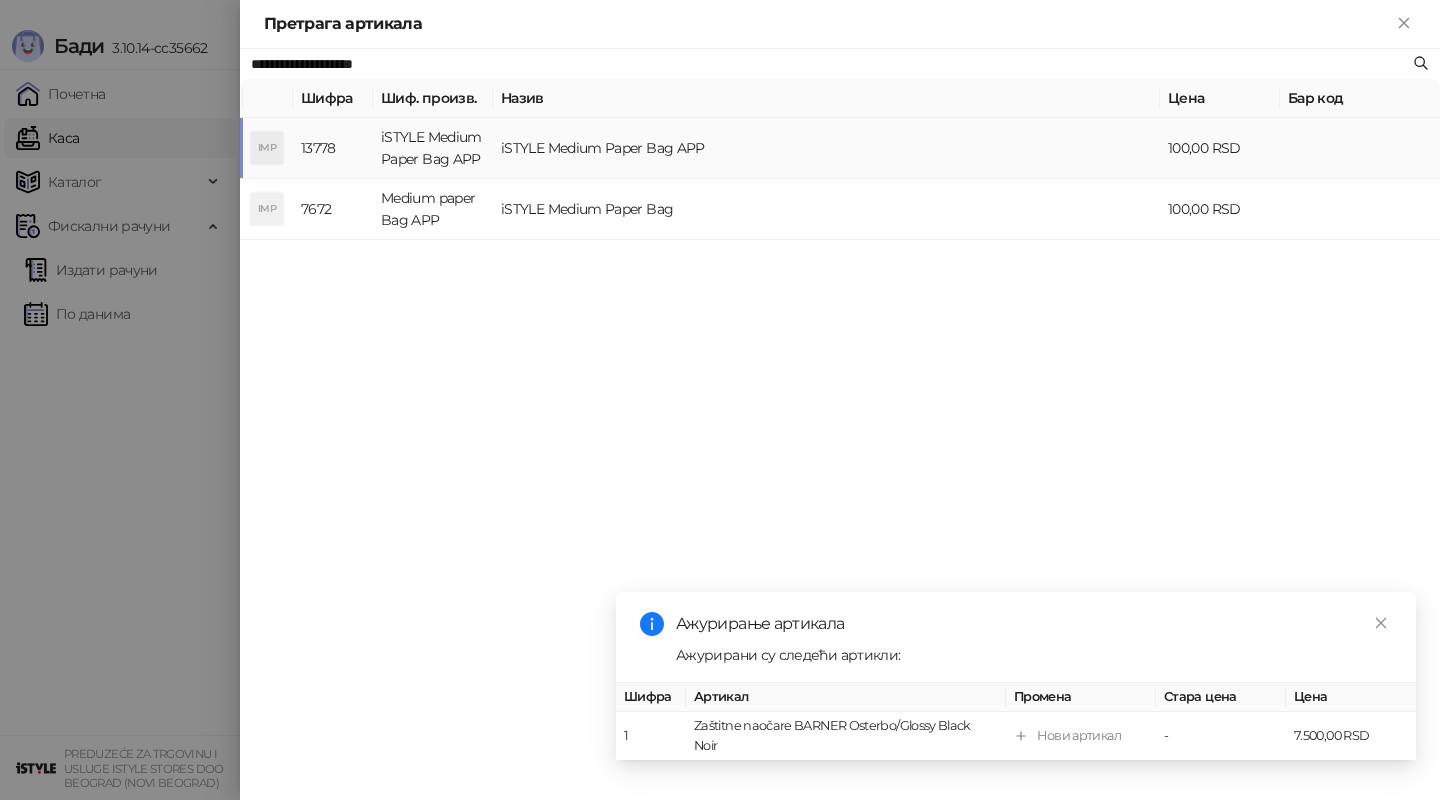 type on "**********" 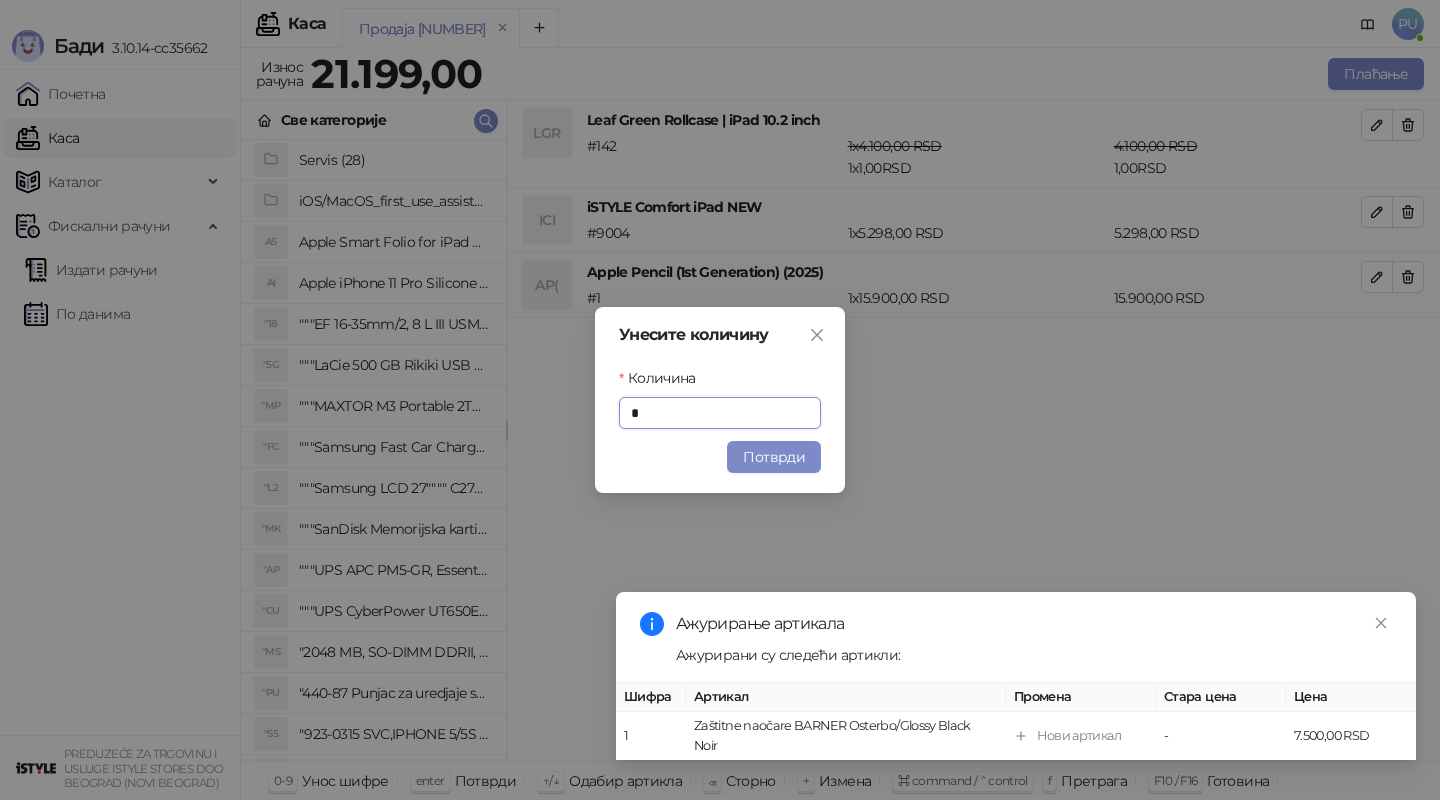 click on "Унесите количину Количина * Потврди" at bounding box center [720, 400] 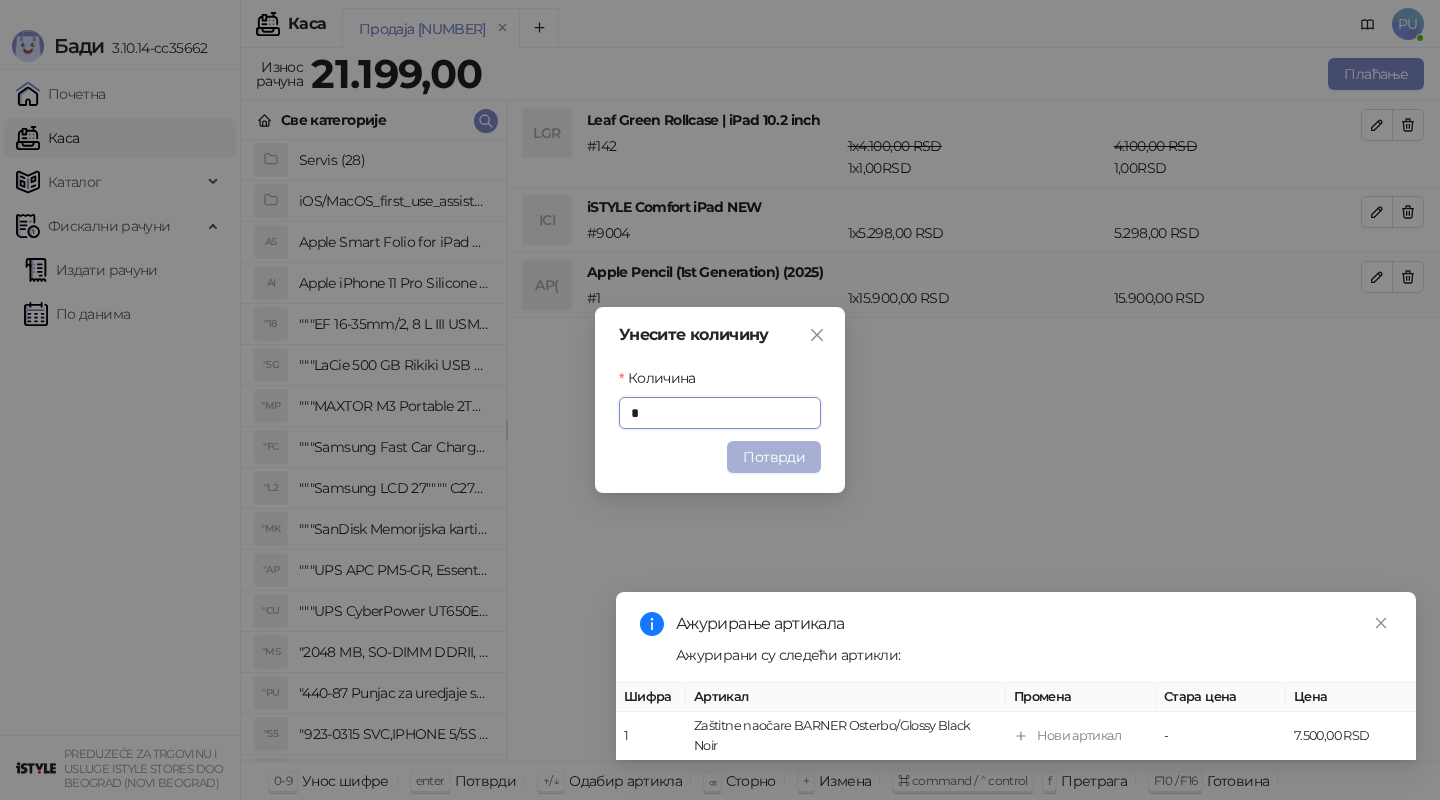 click on "Потврди" at bounding box center (774, 457) 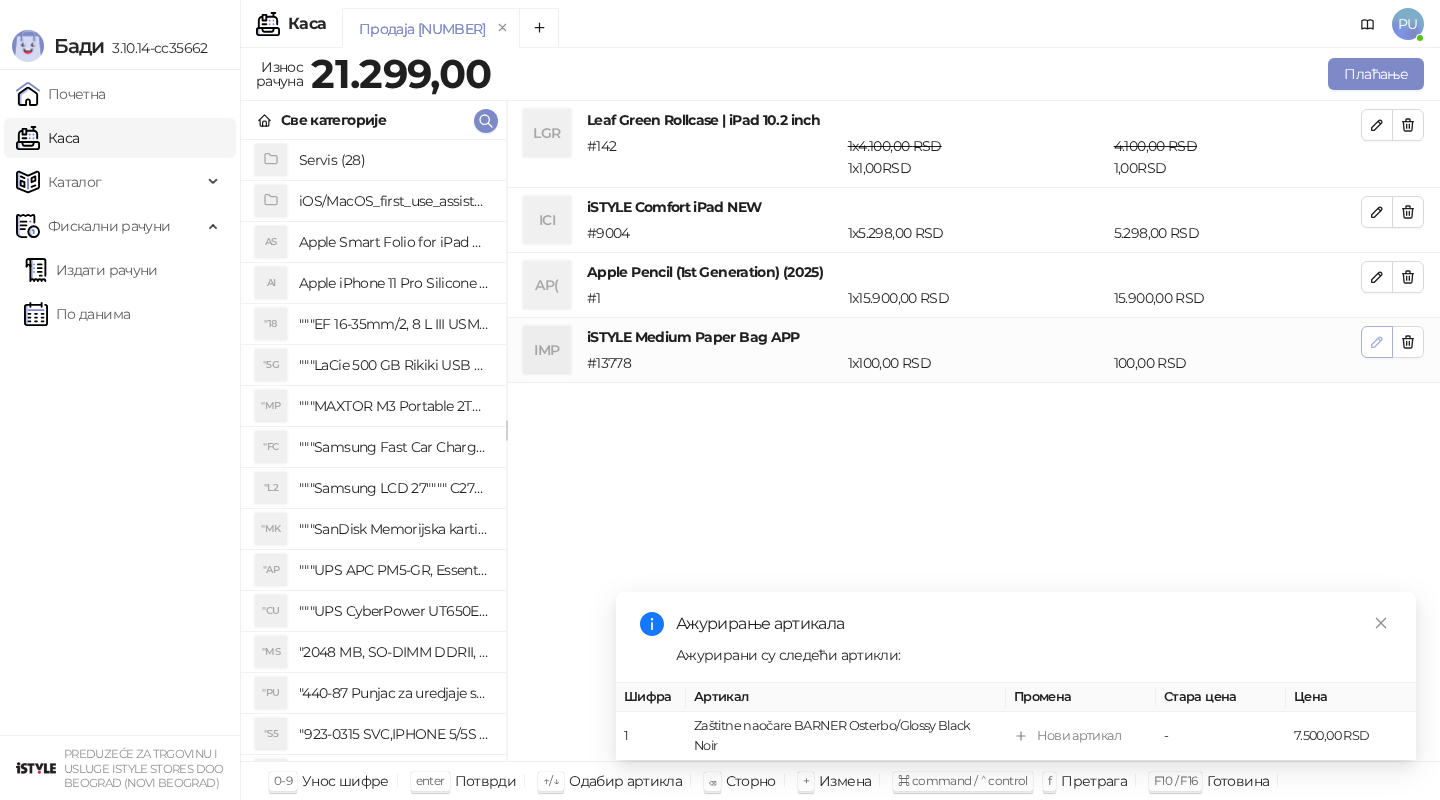 click at bounding box center (1377, 342) 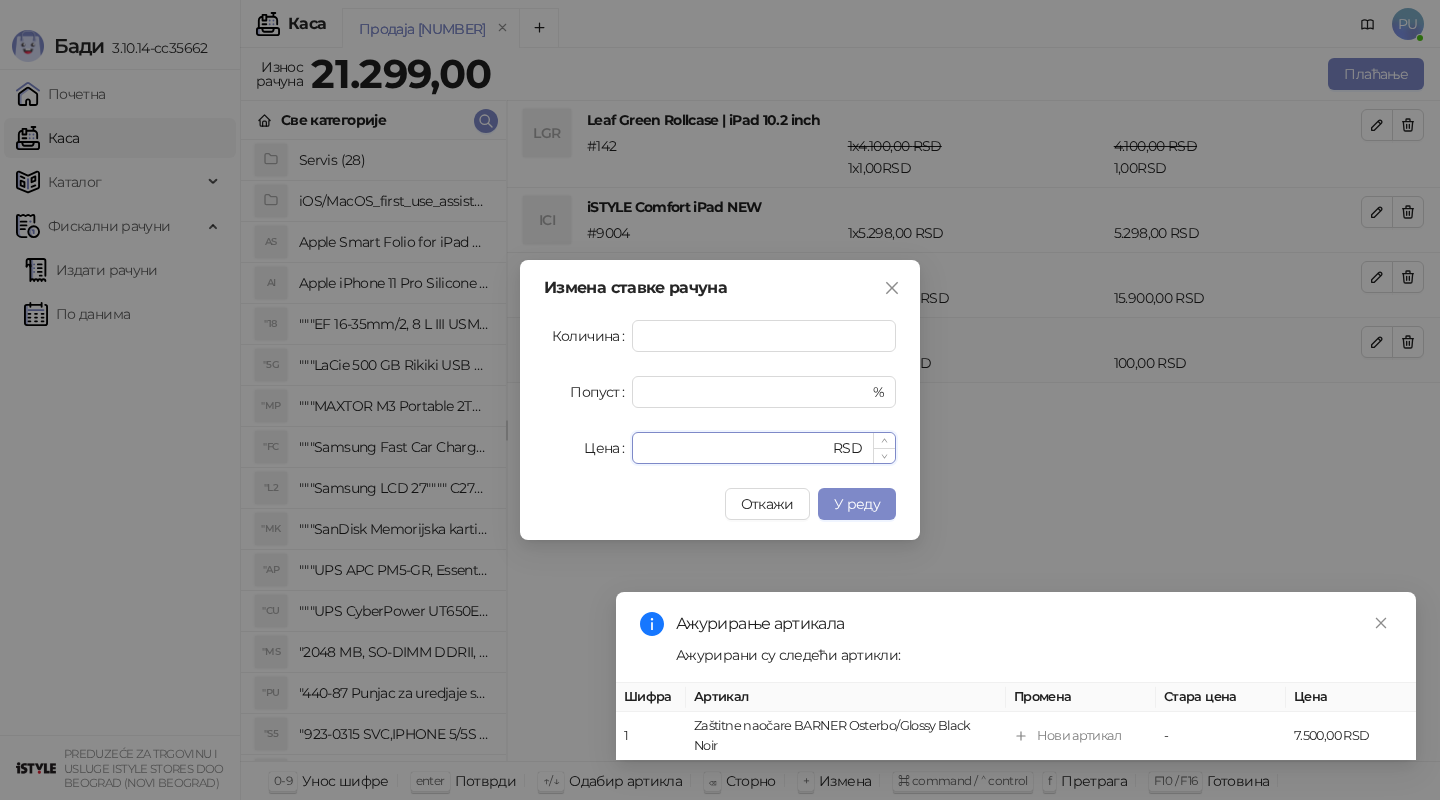 click on "***" at bounding box center [736, 448] 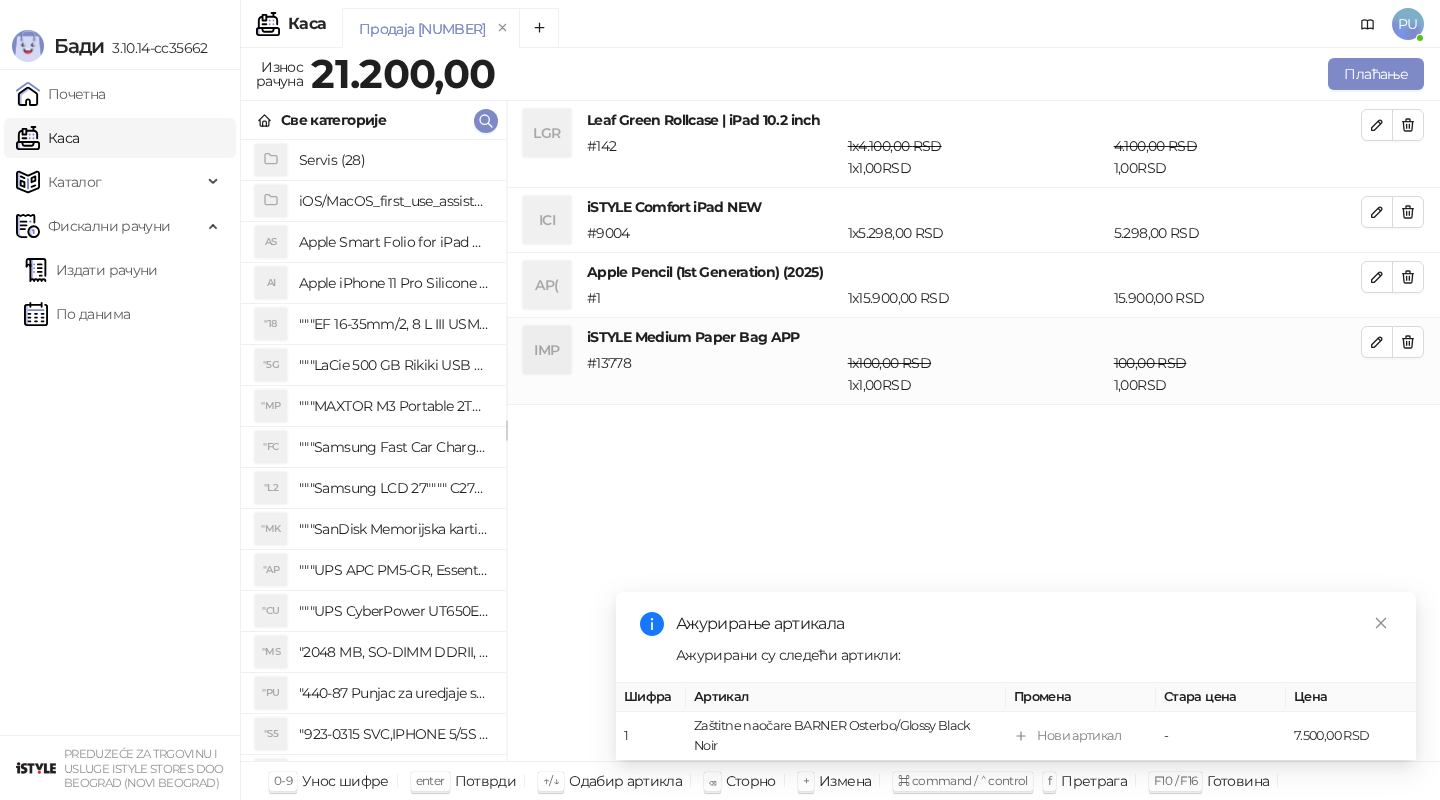 click on "Продаја [NUMBER]" at bounding box center [823, 31] 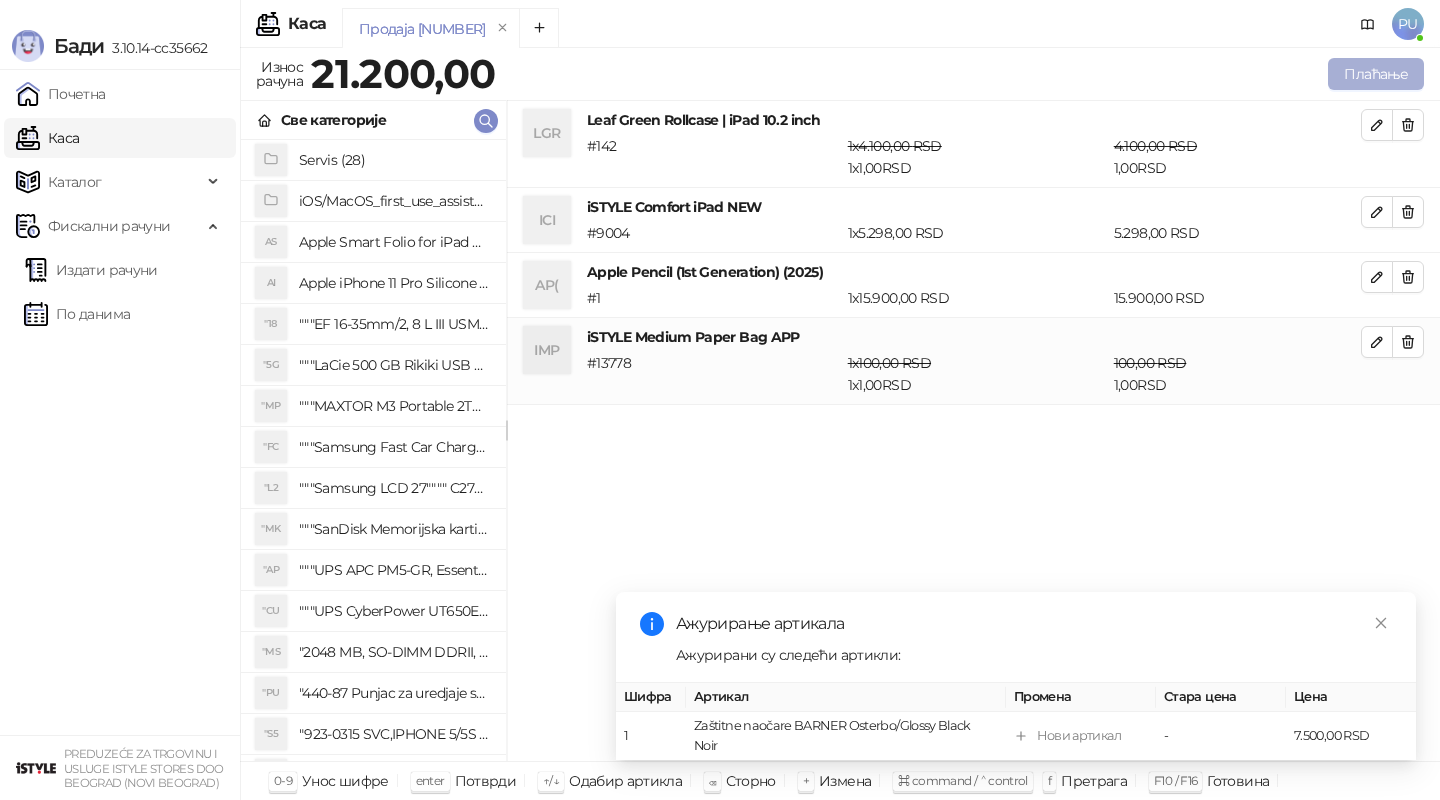 click on "Плаћање" at bounding box center (1376, 74) 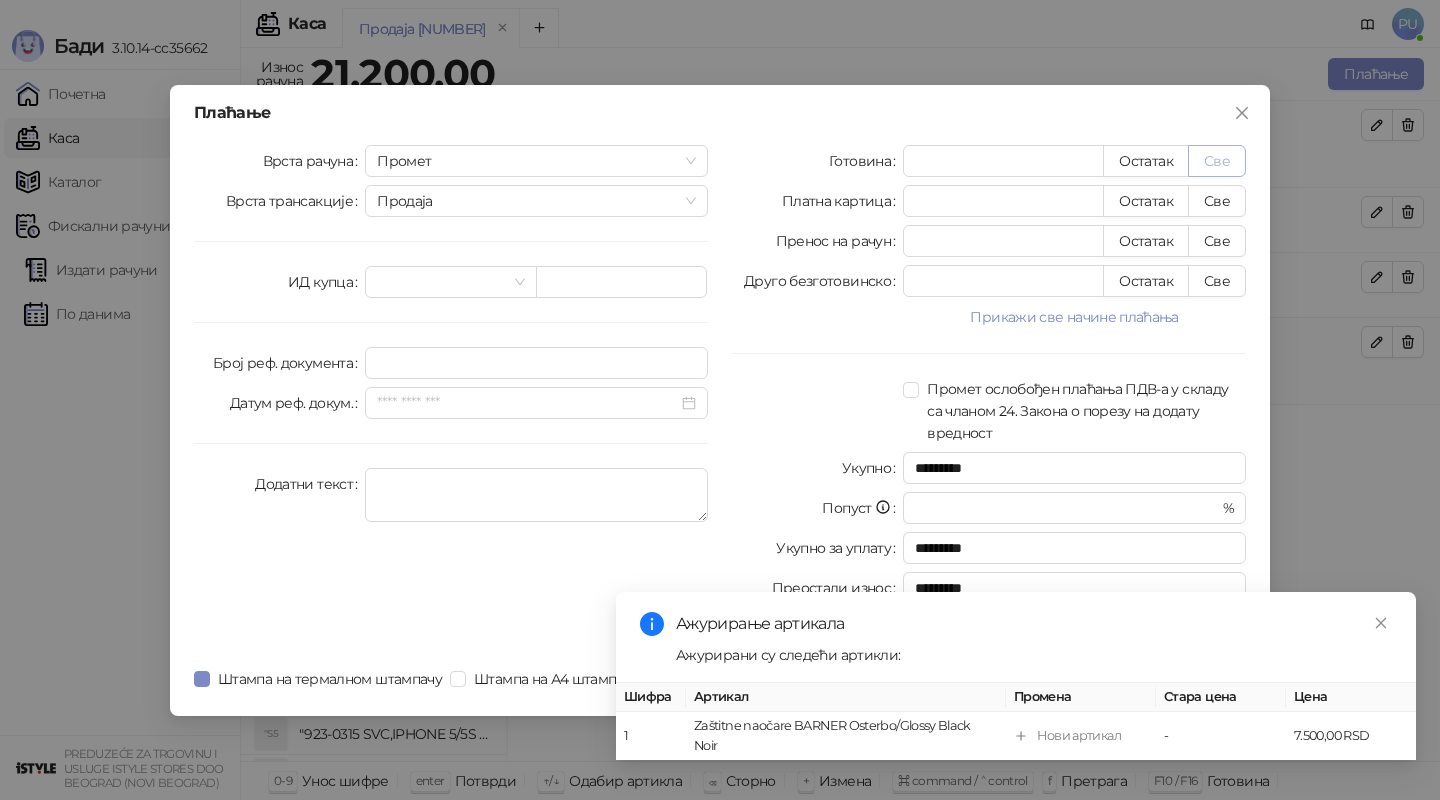 click on "Све" at bounding box center [1217, 161] 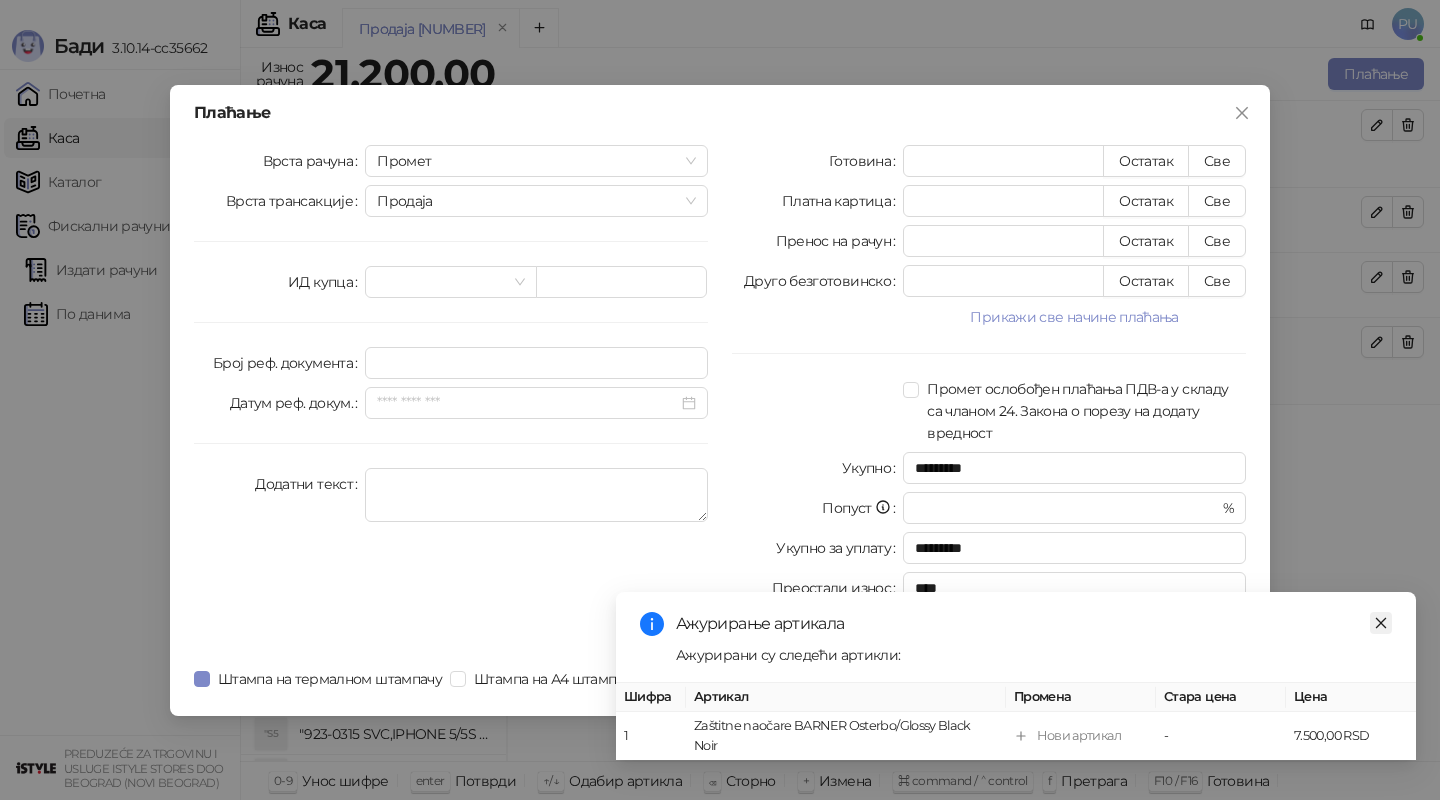 click 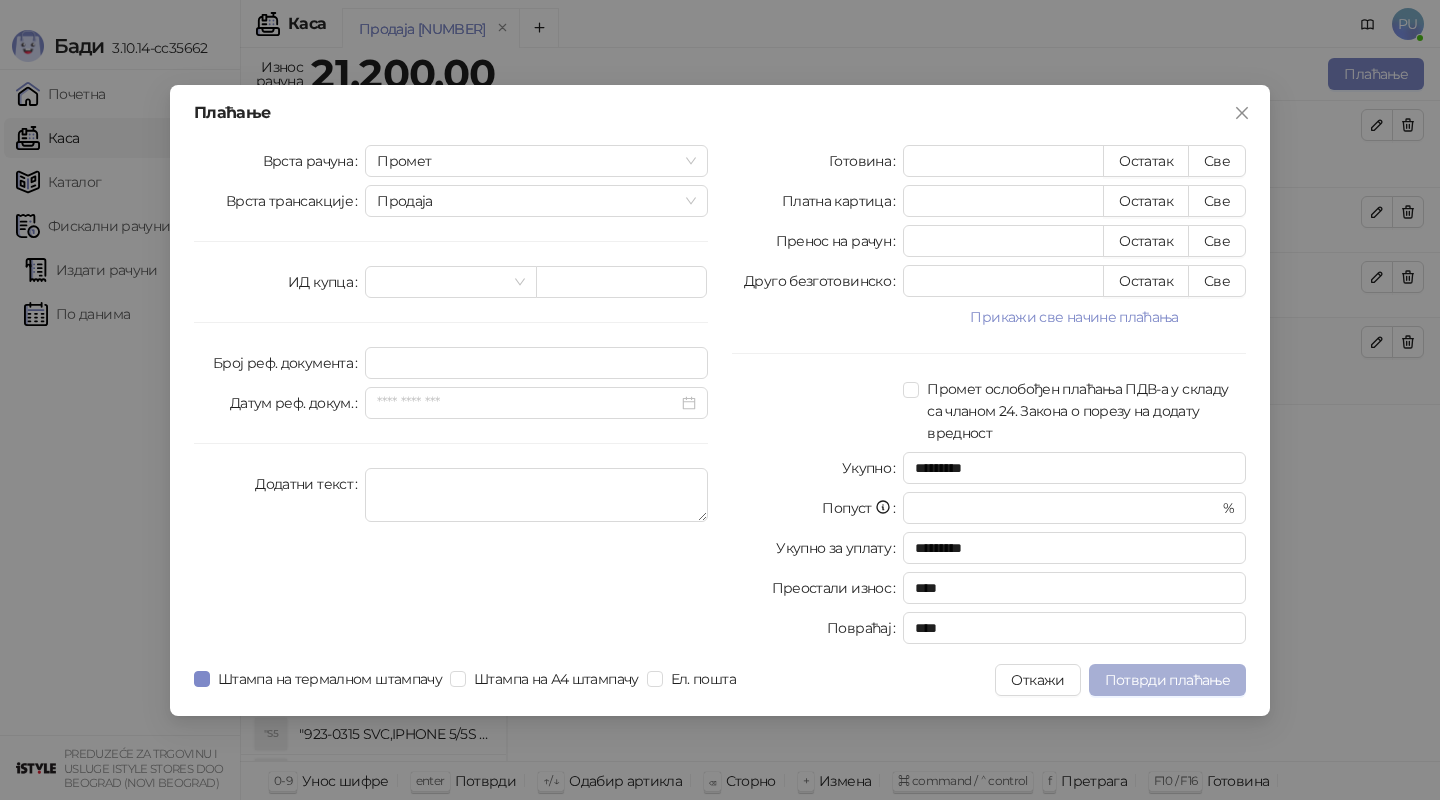 click on "Потврди плаћање" at bounding box center (1167, 680) 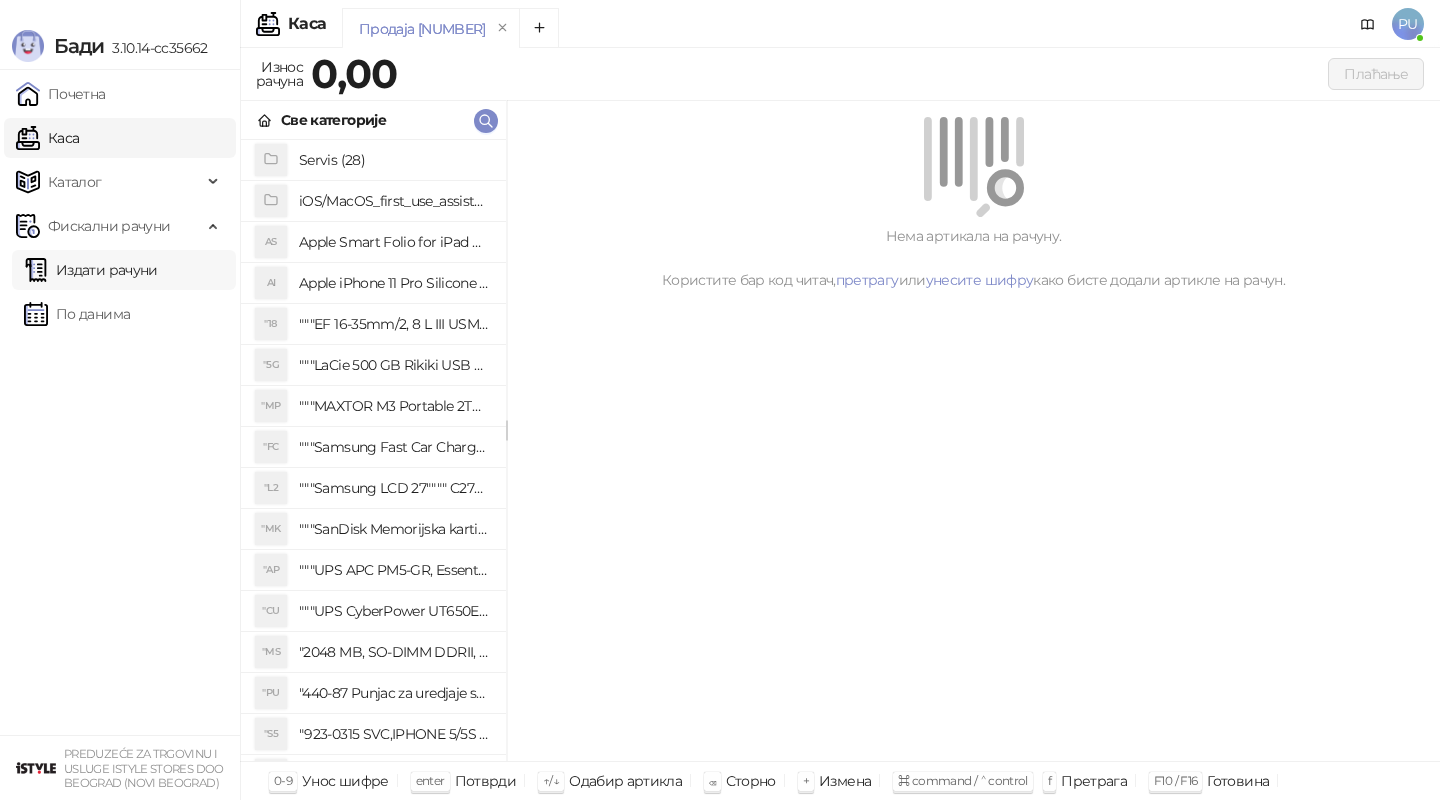 click on "Издати рачуни" at bounding box center (91, 270) 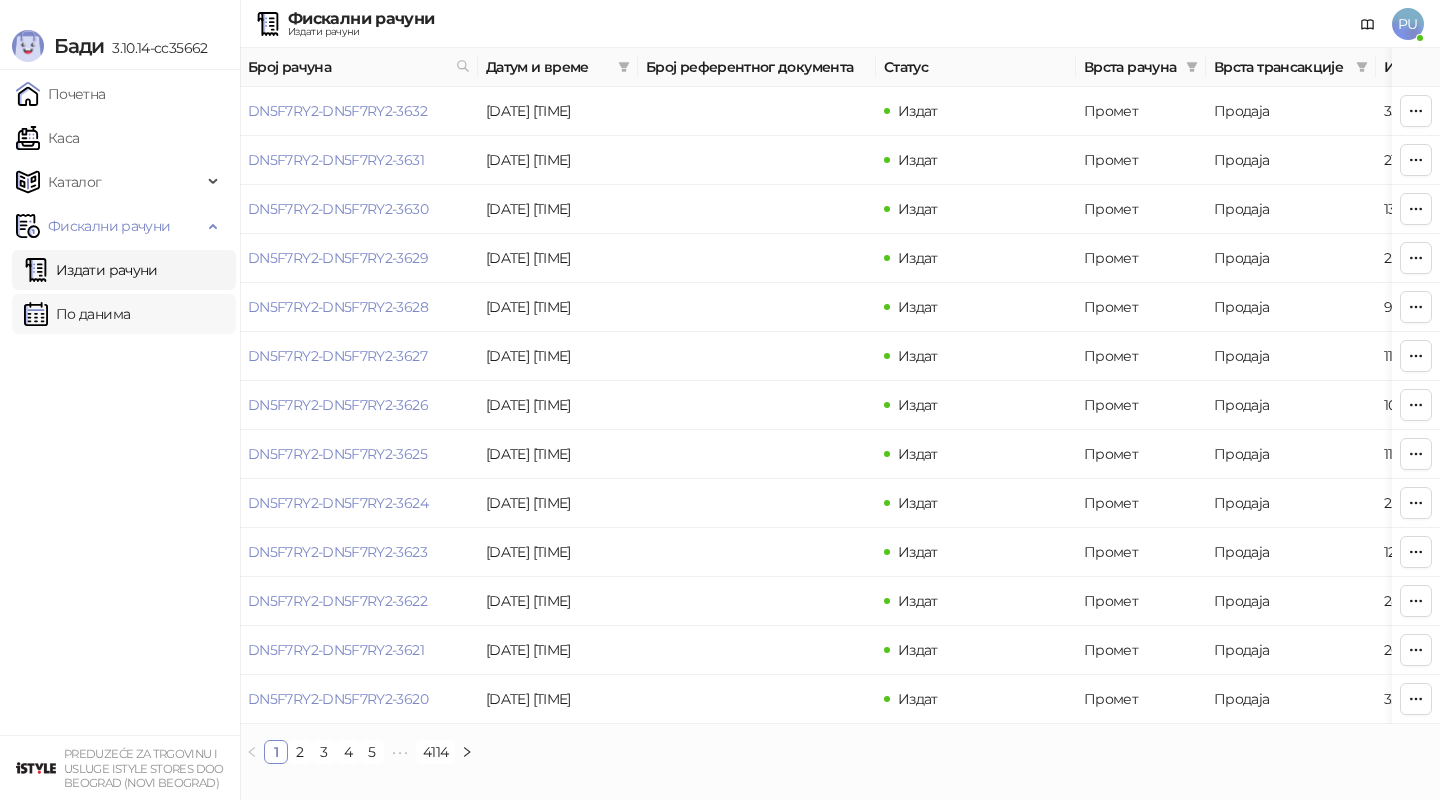 click on "По данима" at bounding box center (77, 314) 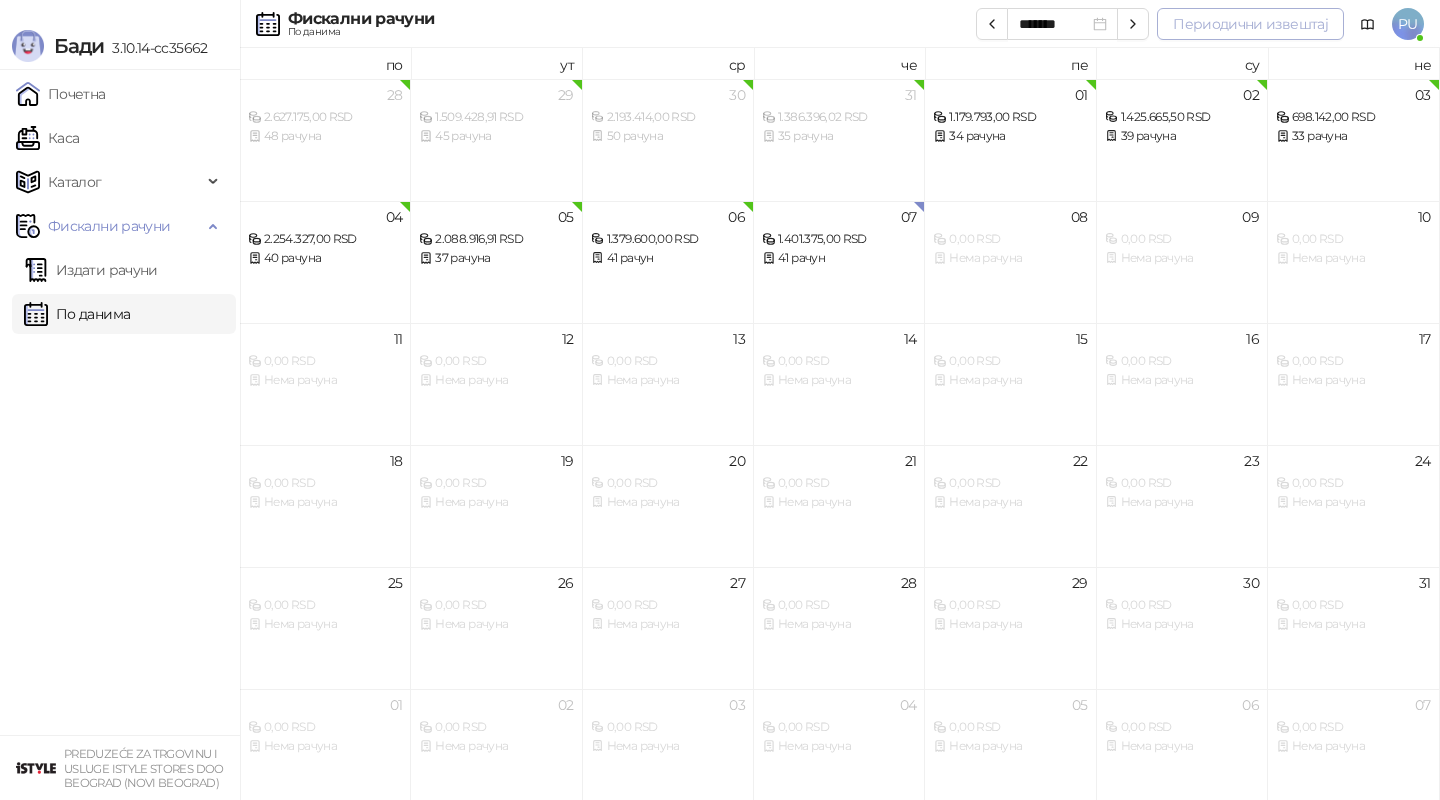 click on "Периодични извештај" at bounding box center [1250, 24] 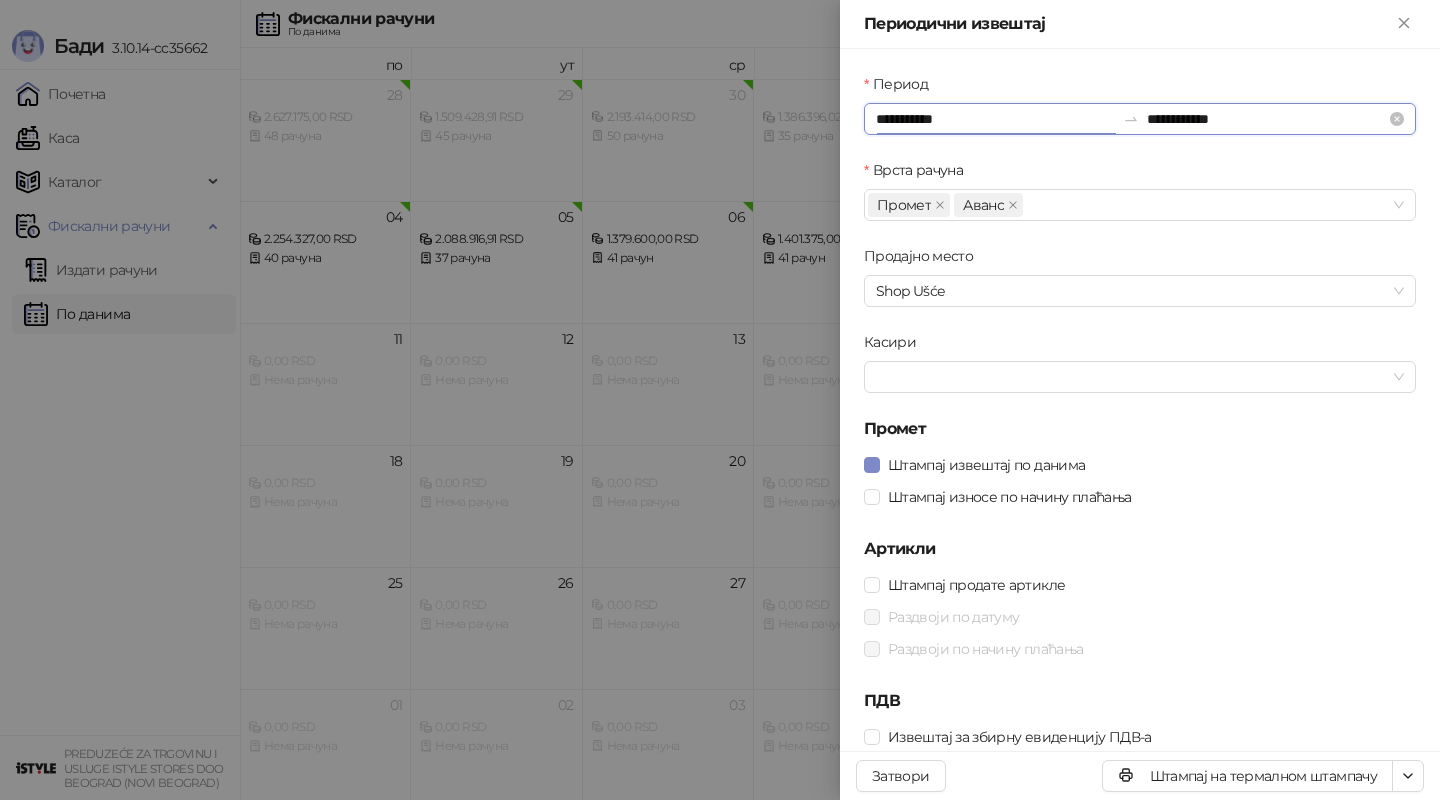 click on "**********" at bounding box center [995, 119] 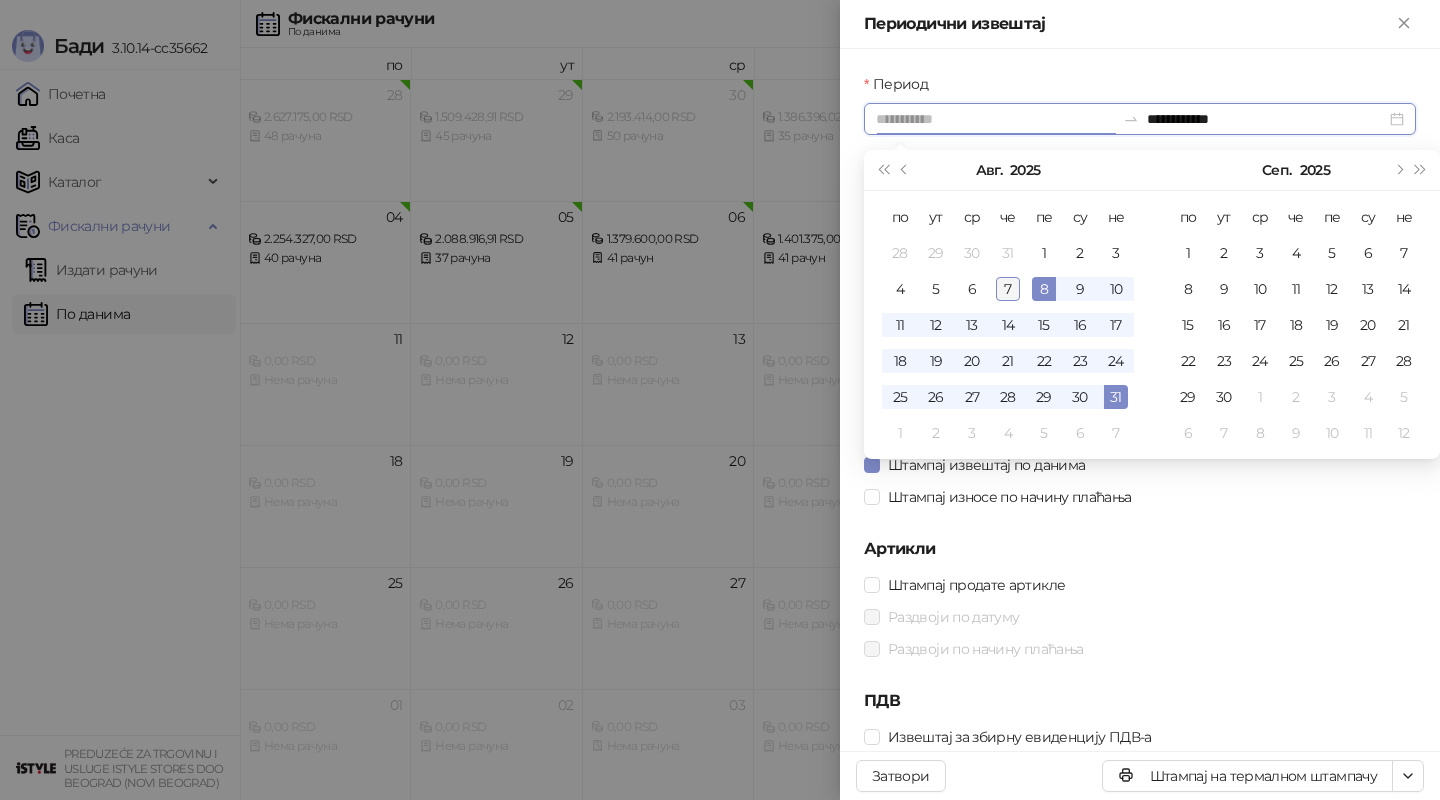 type on "**********" 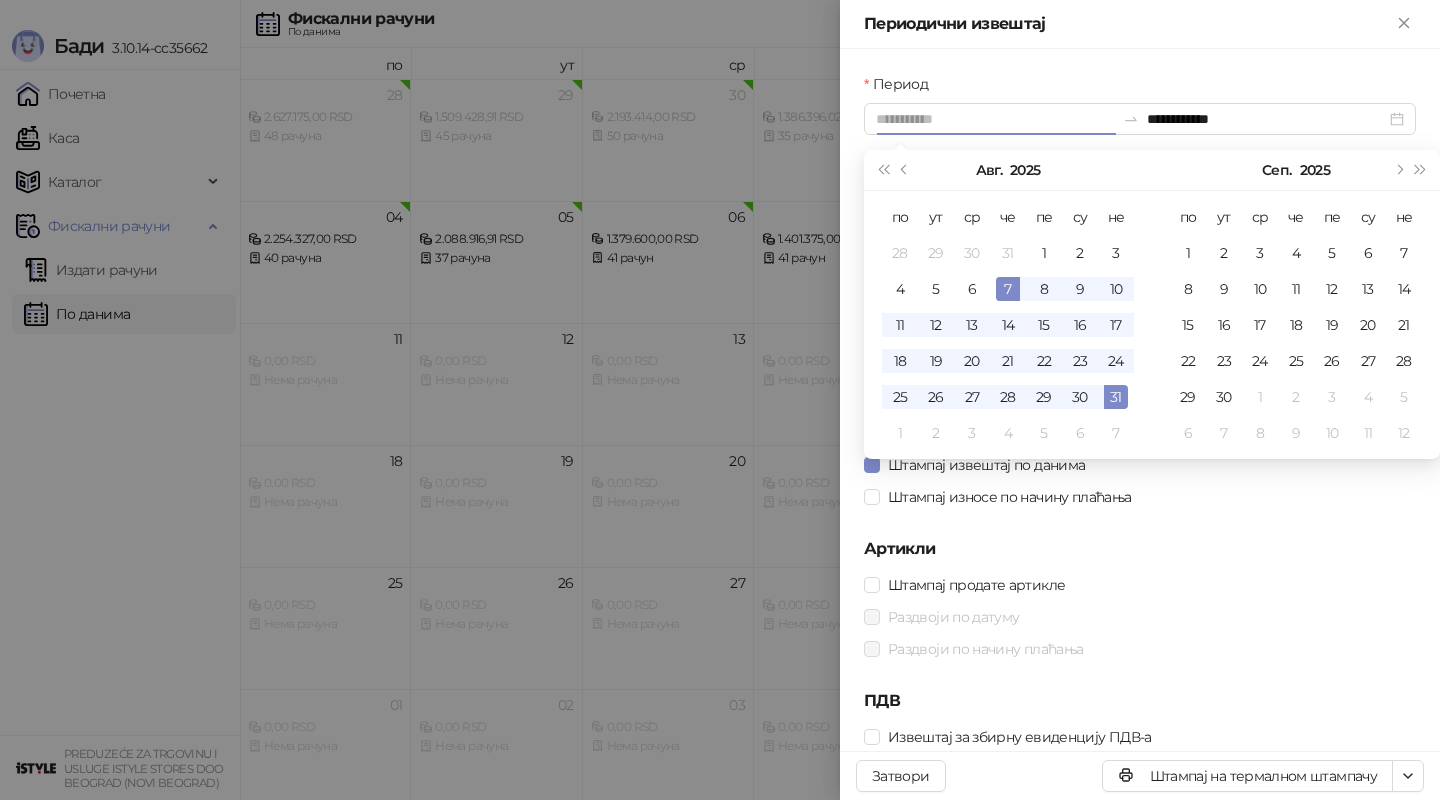 click on "7" at bounding box center (1008, 289) 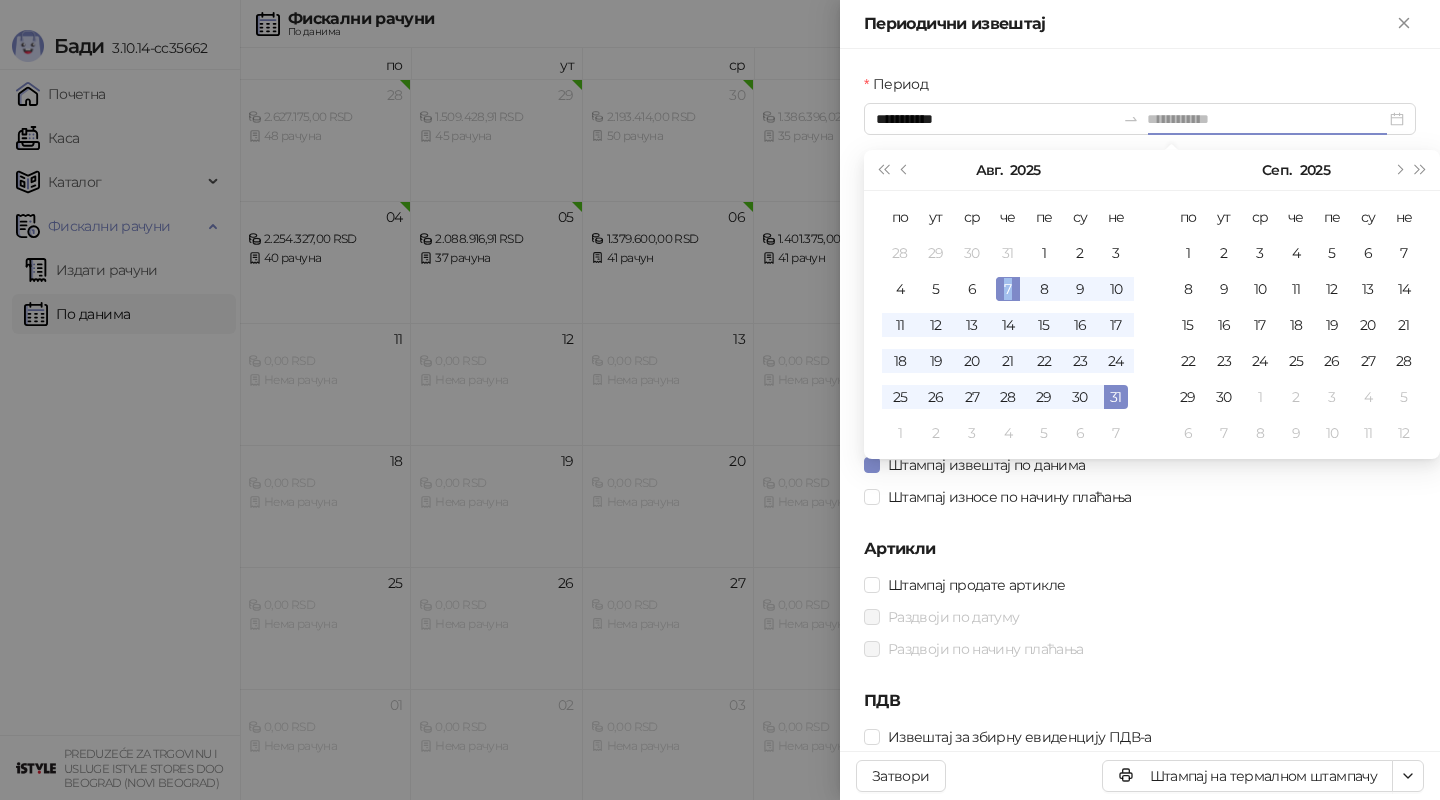 click on "7" at bounding box center (1008, 289) 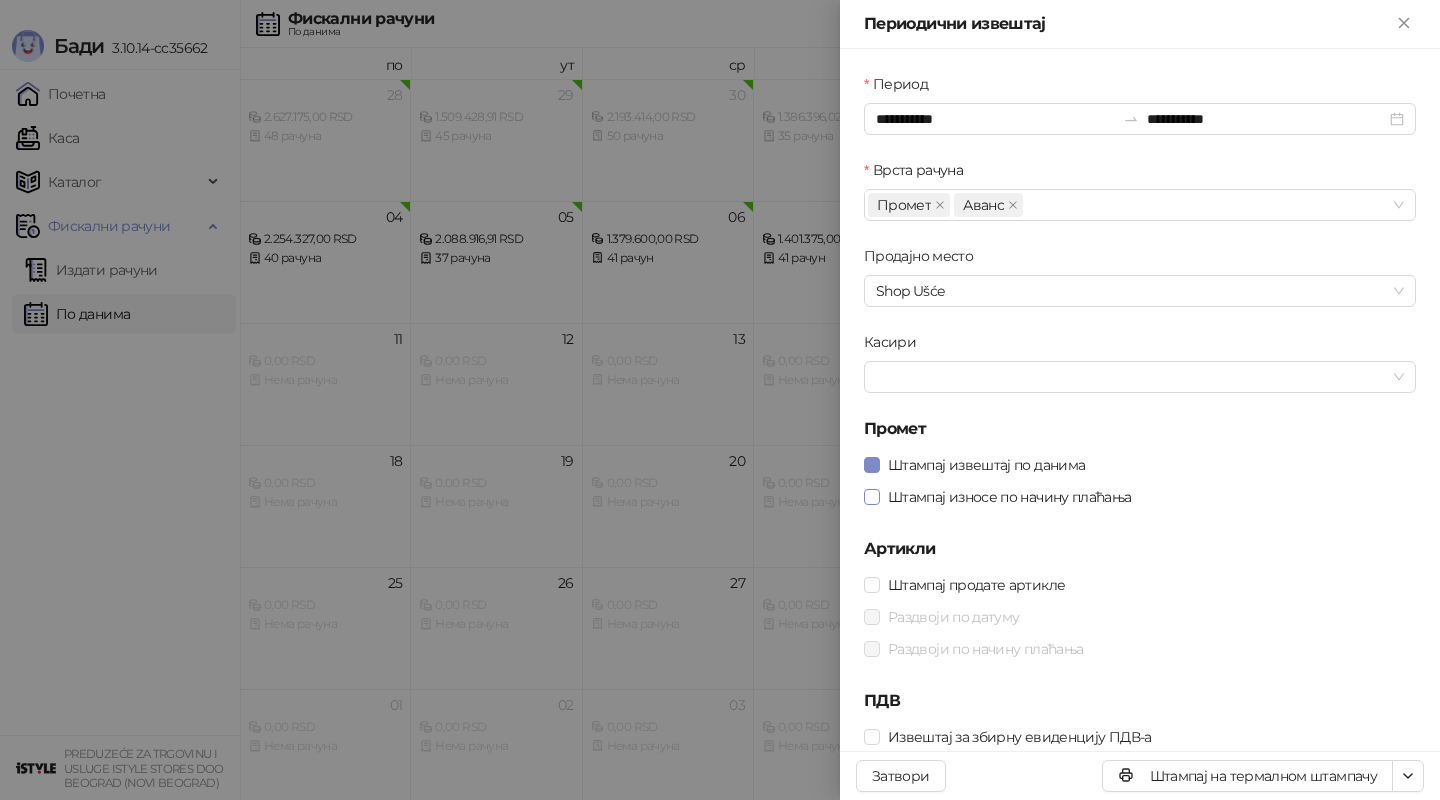 click on "Штампај износе по начину плаћања" at bounding box center [1010, 497] 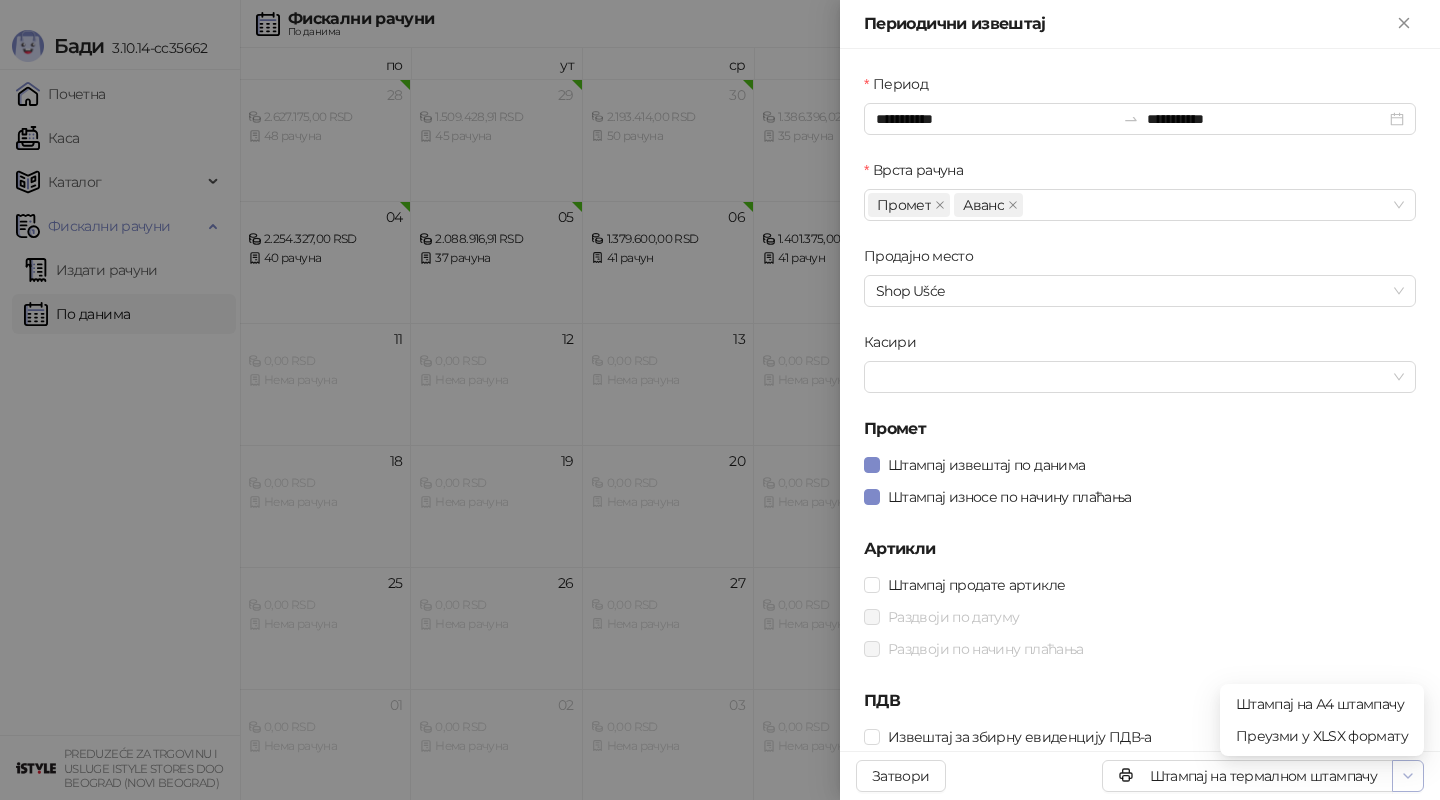 click 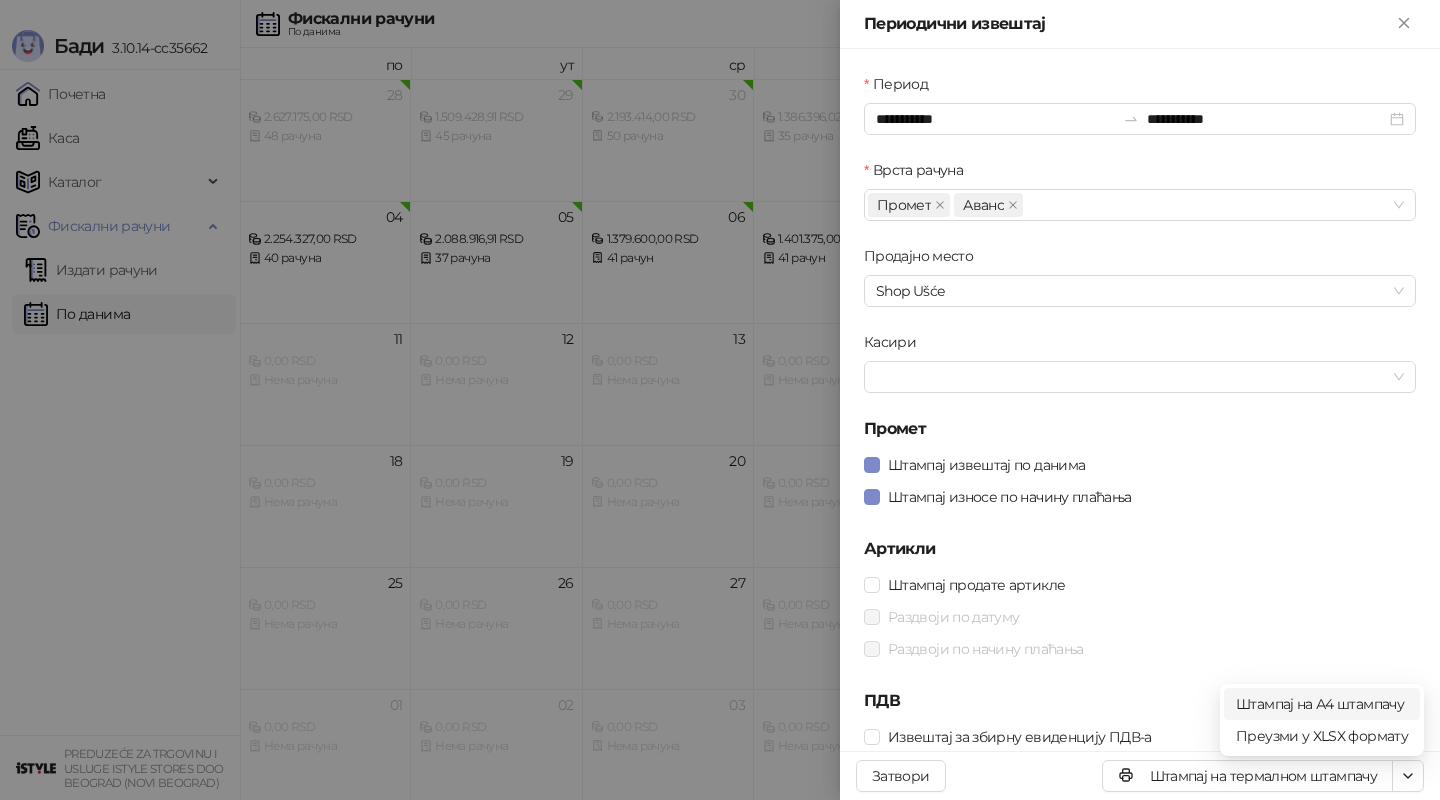 click on "Штампај на А4 штампачу" at bounding box center [1322, 704] 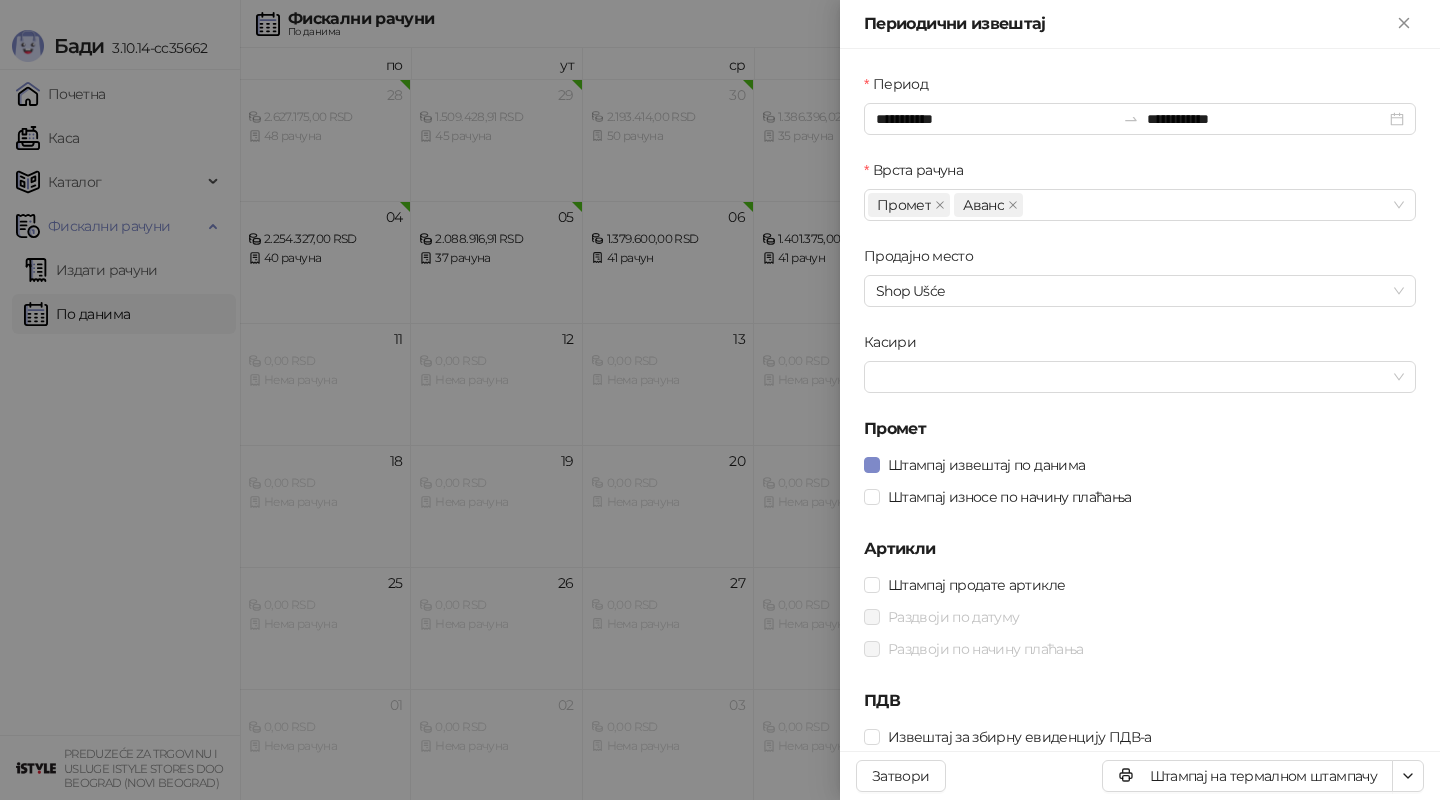 click at bounding box center (720, 400) 